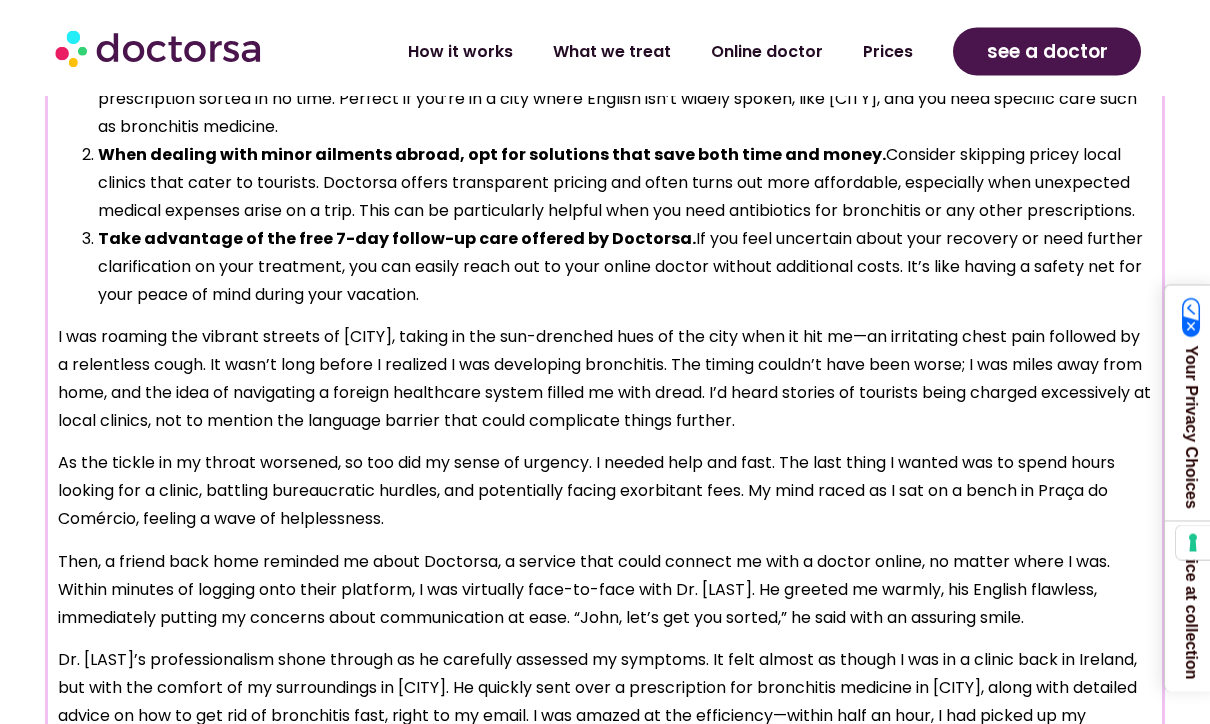 scroll, scrollTop: 1621, scrollLeft: 0, axis: vertical 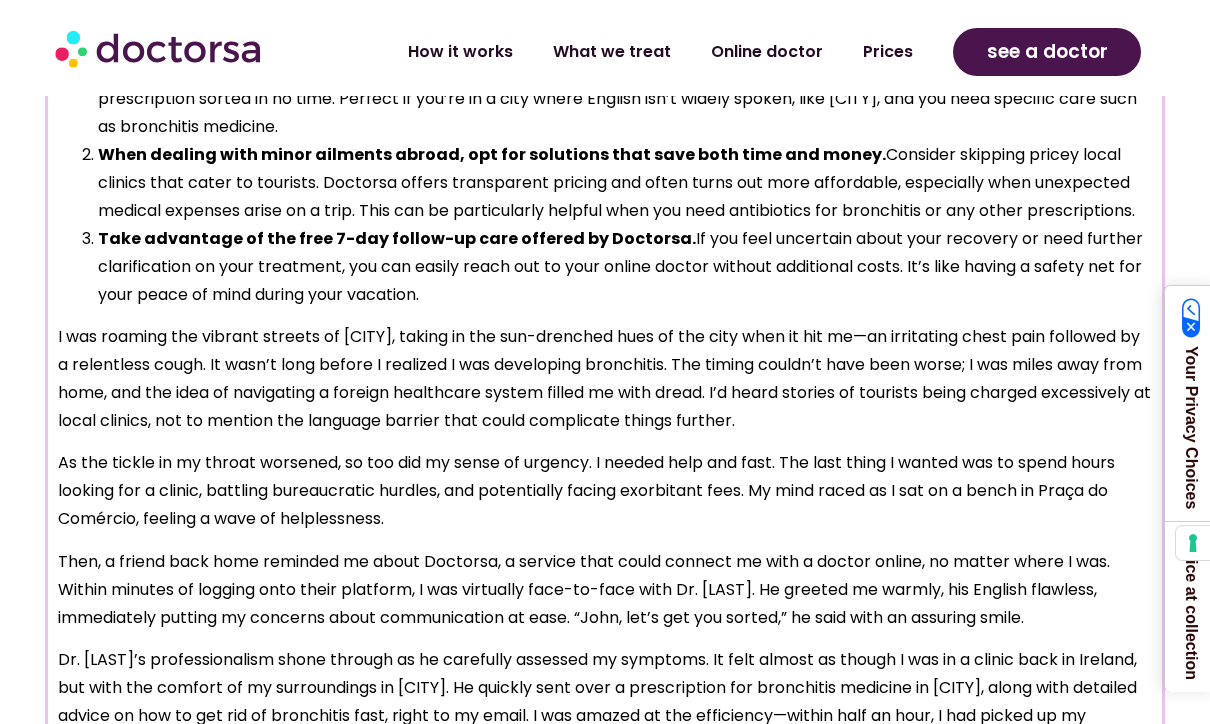 click on "Prices" 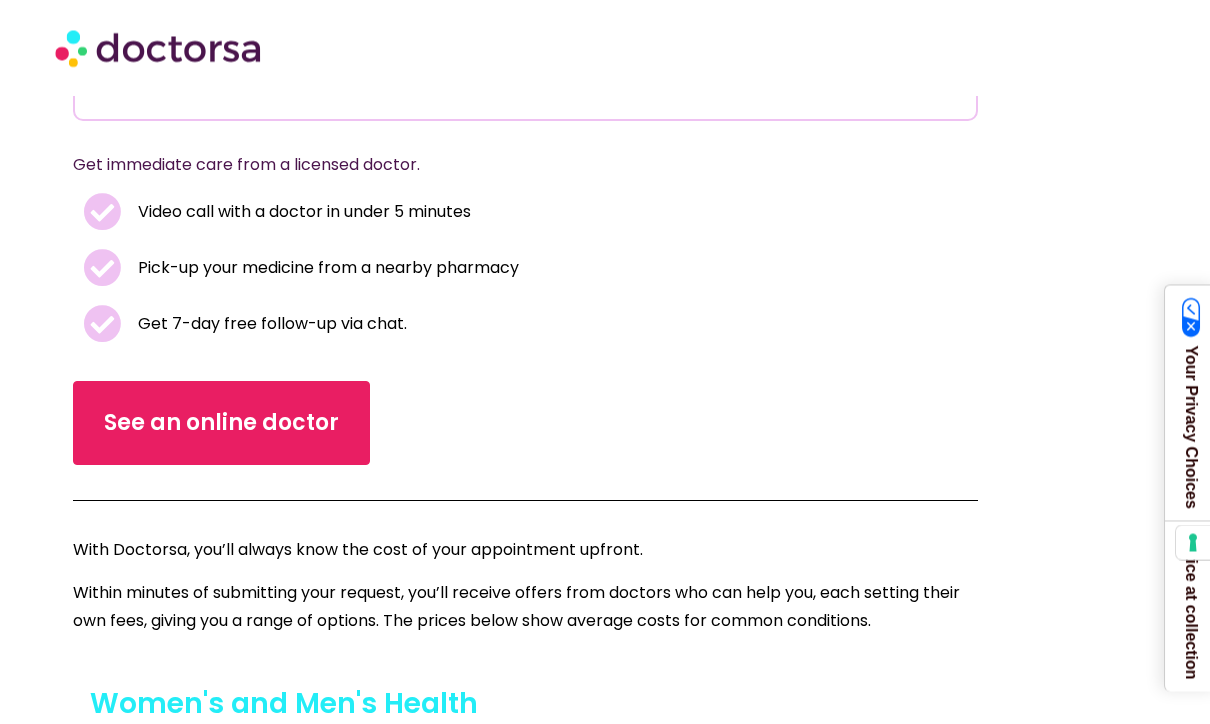 scroll, scrollTop: 380, scrollLeft: 0, axis: vertical 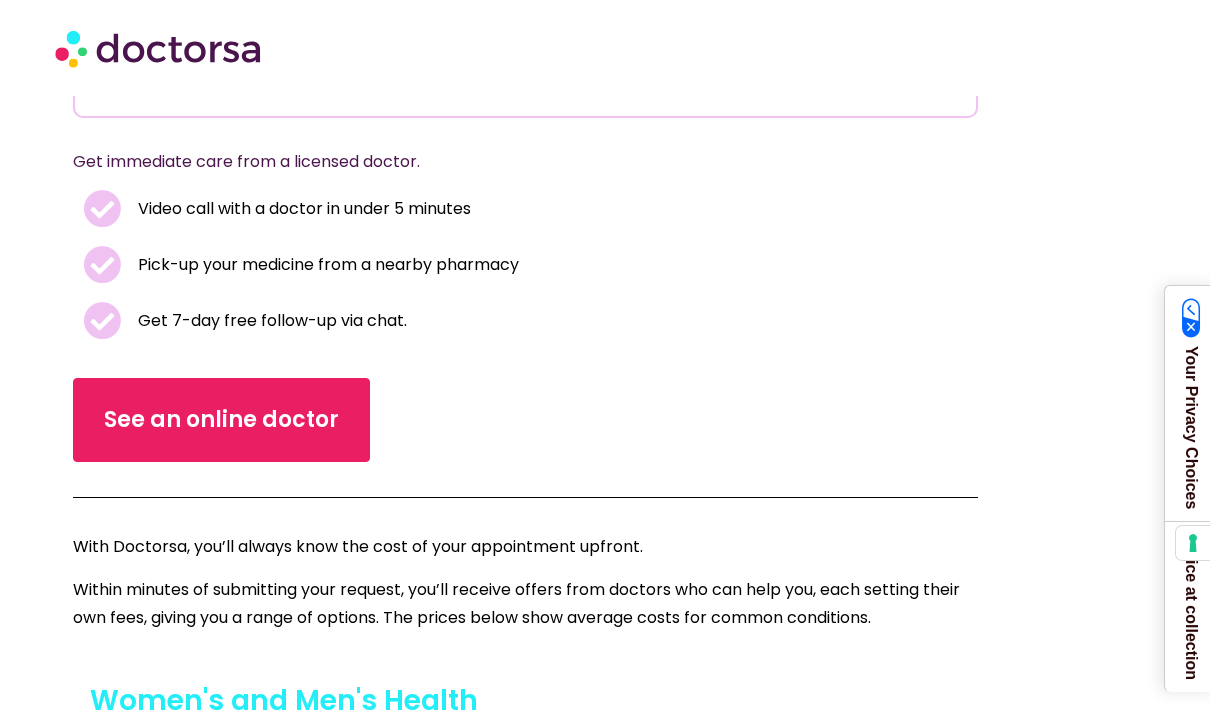 click on "See an online doctor" at bounding box center [221, 420] 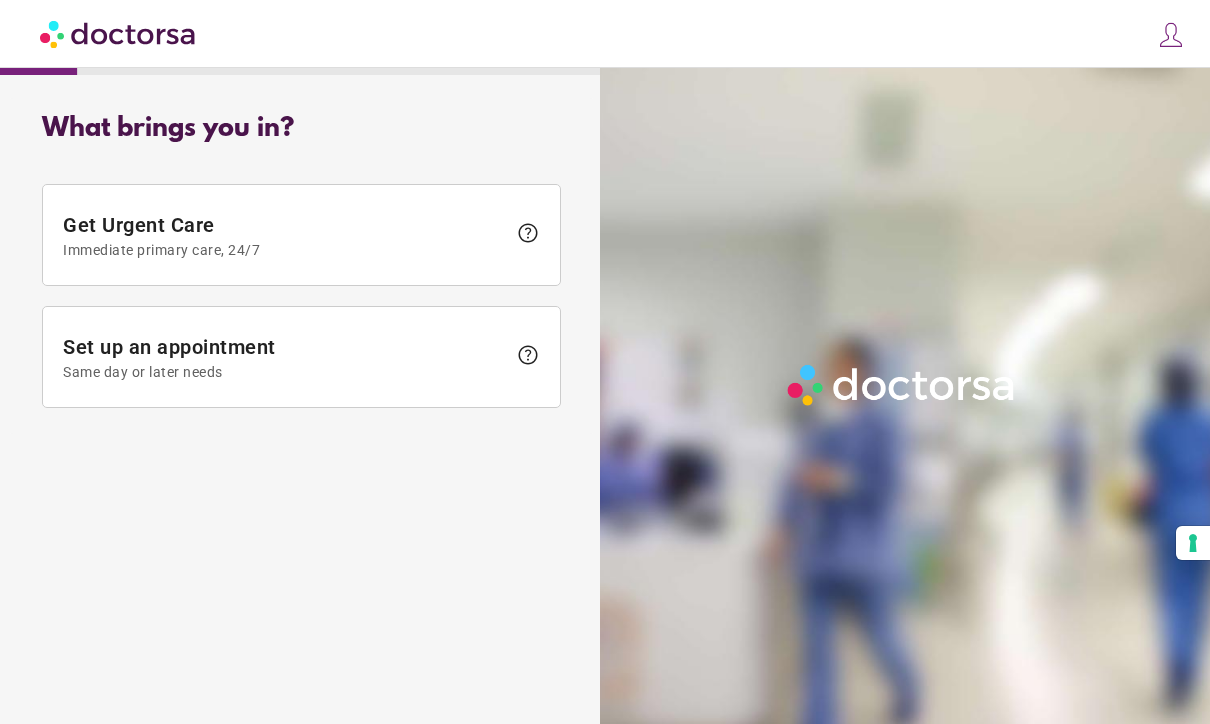 scroll, scrollTop: 0, scrollLeft: 0, axis: both 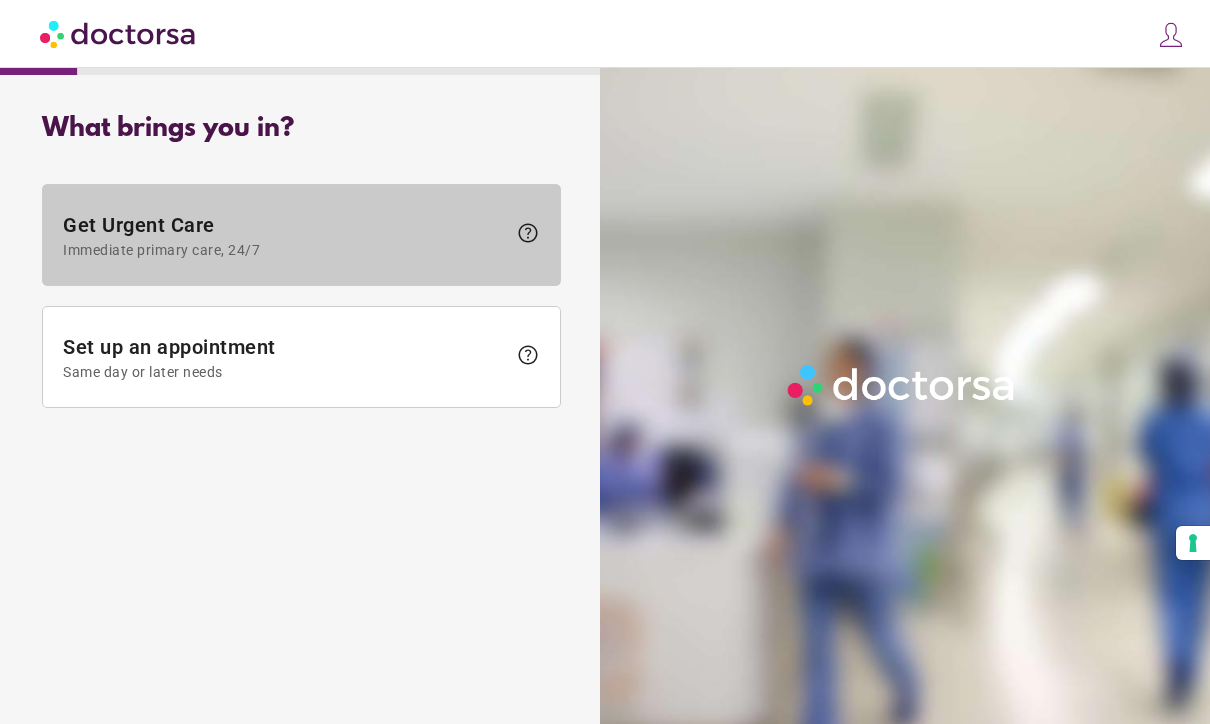 click on "Get Urgent Care
Immediate primary care, 24/7
help" at bounding box center [301, 235] 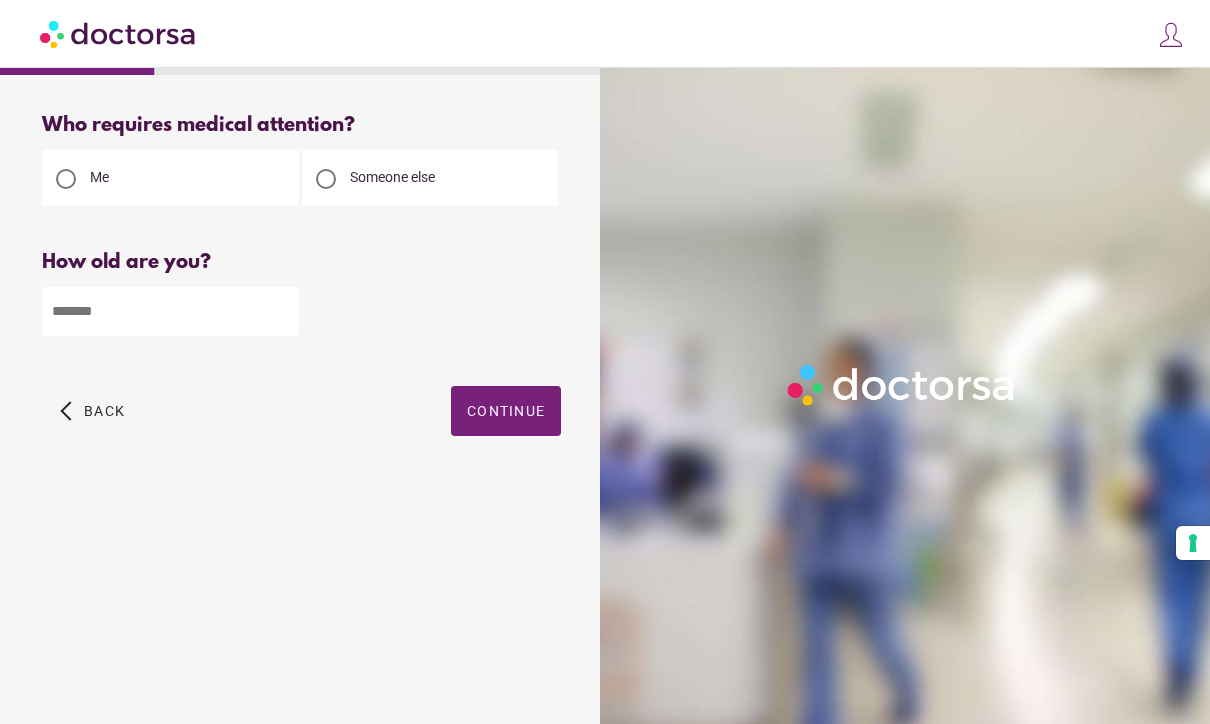 click at bounding box center (170, 311) 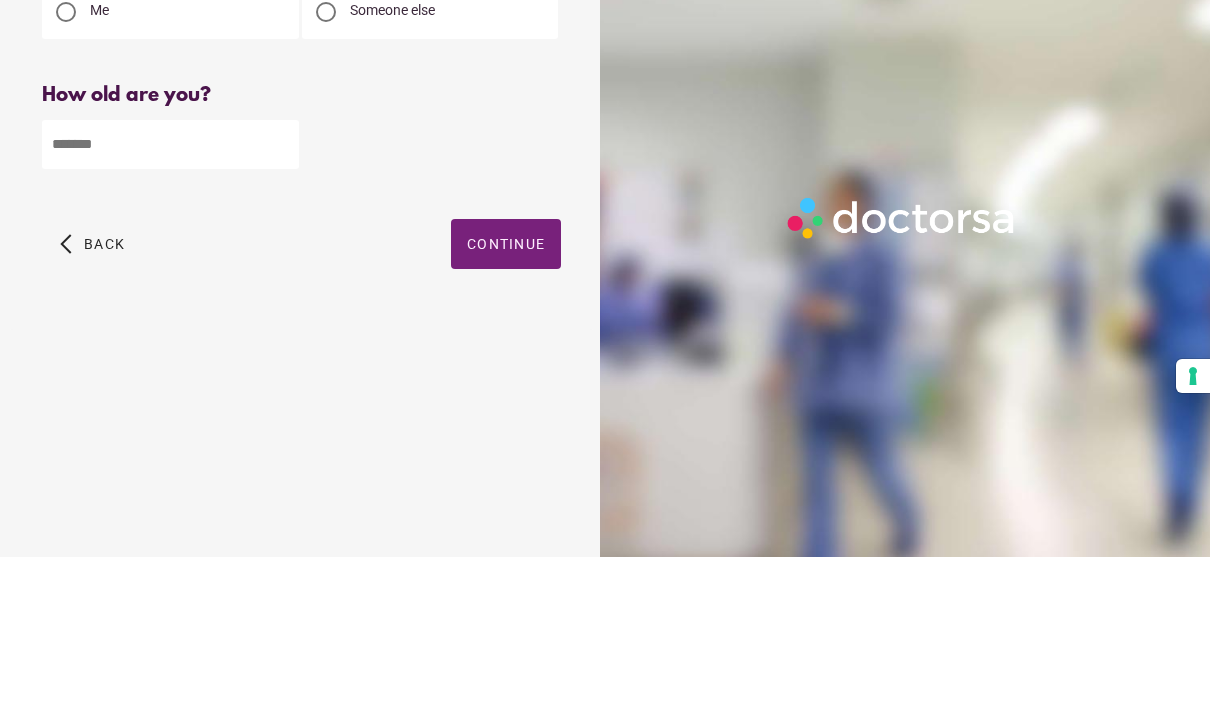 type on "**" 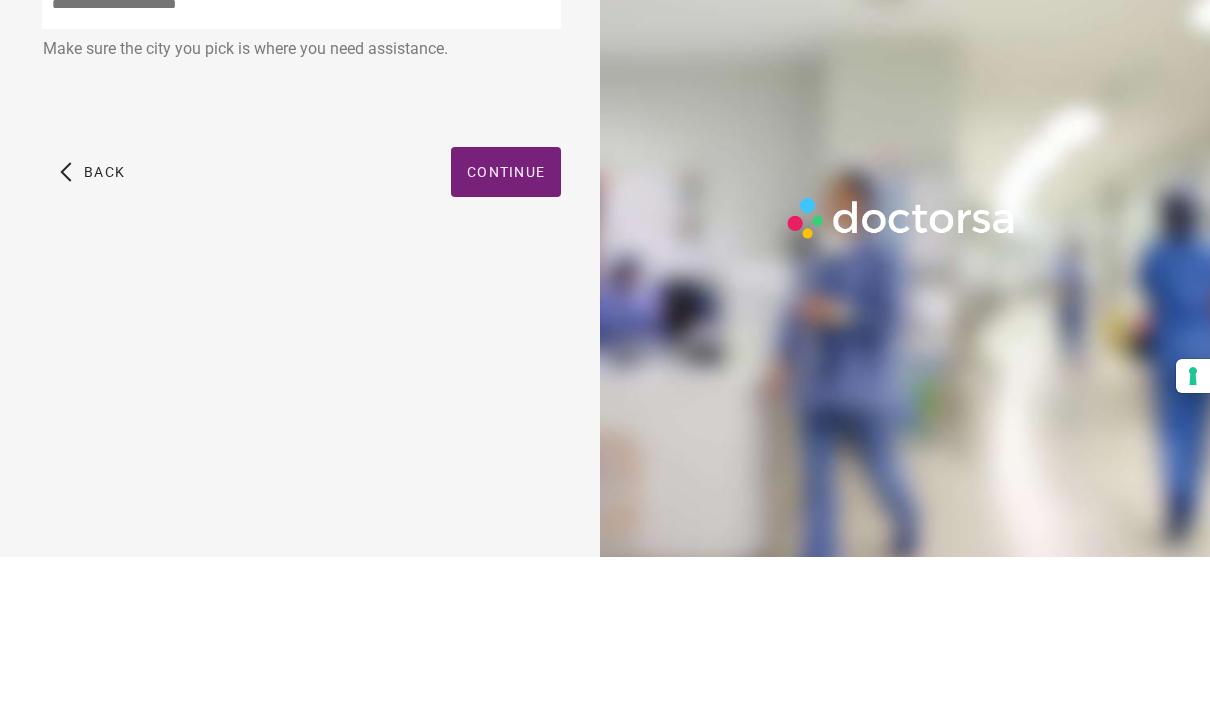 scroll, scrollTop: 66, scrollLeft: 0, axis: vertical 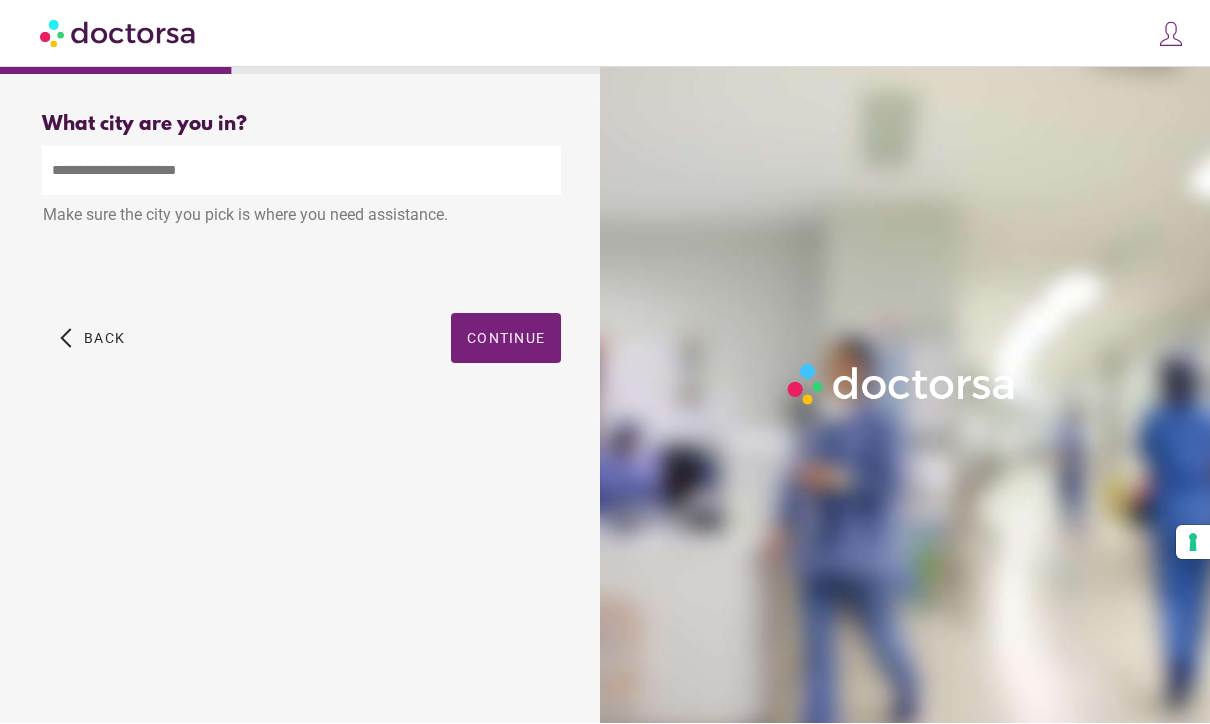 click at bounding box center [301, 171] 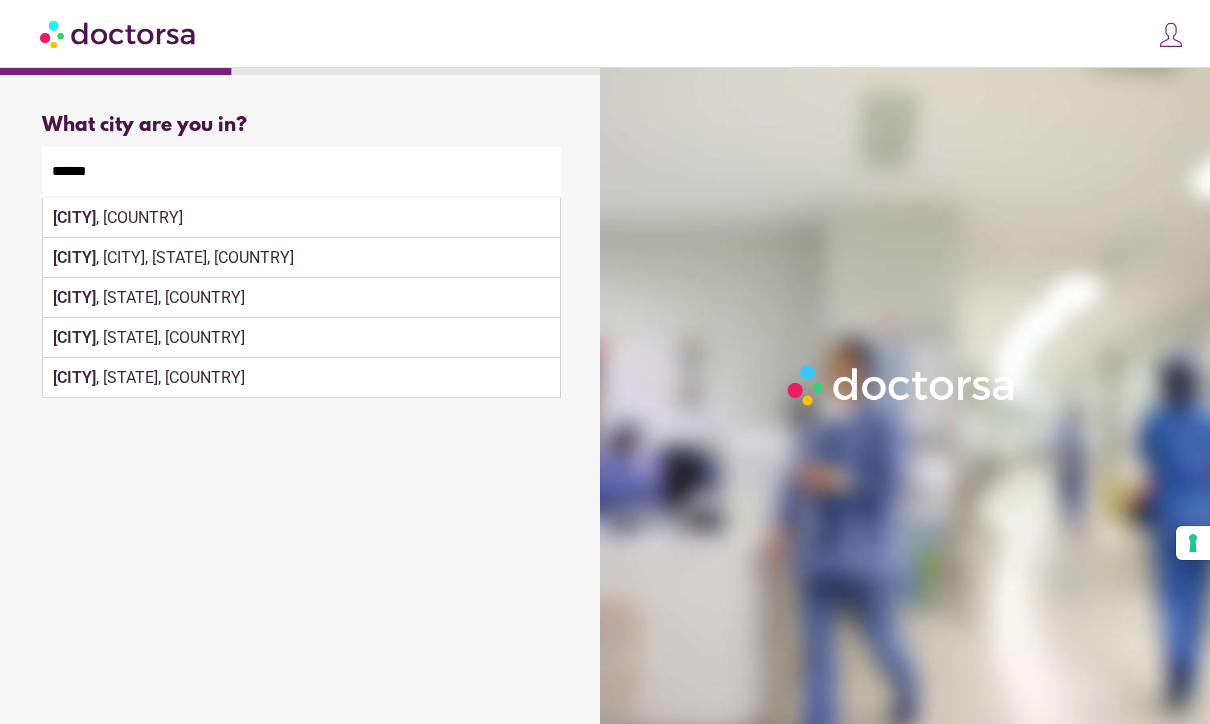click on "Lisbon , Portugal" at bounding box center [301, 218] 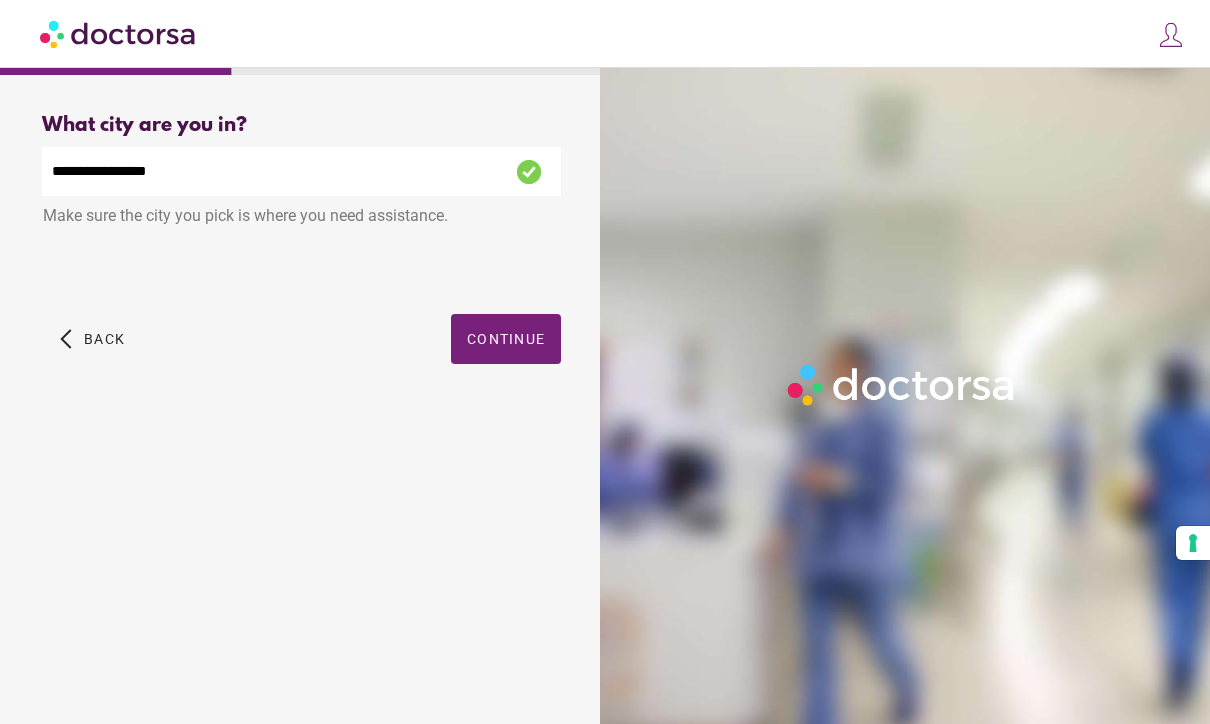 click on "Continue" at bounding box center (506, 339) 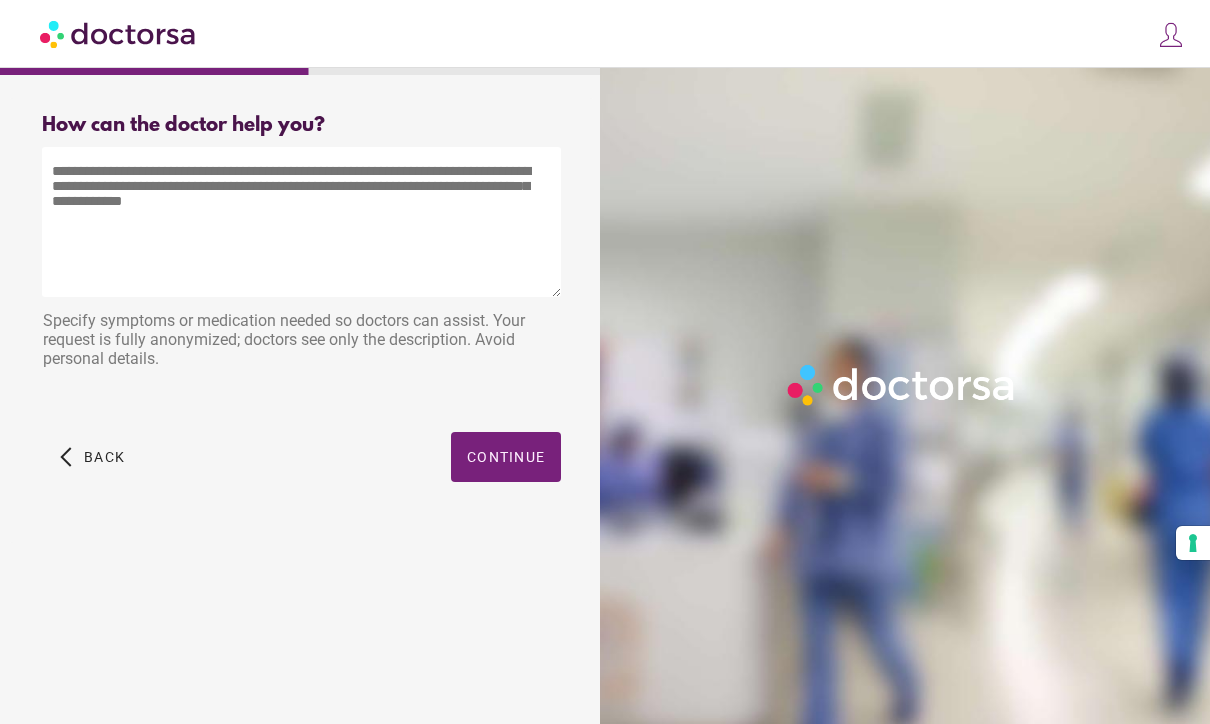 click at bounding box center (301, 222) 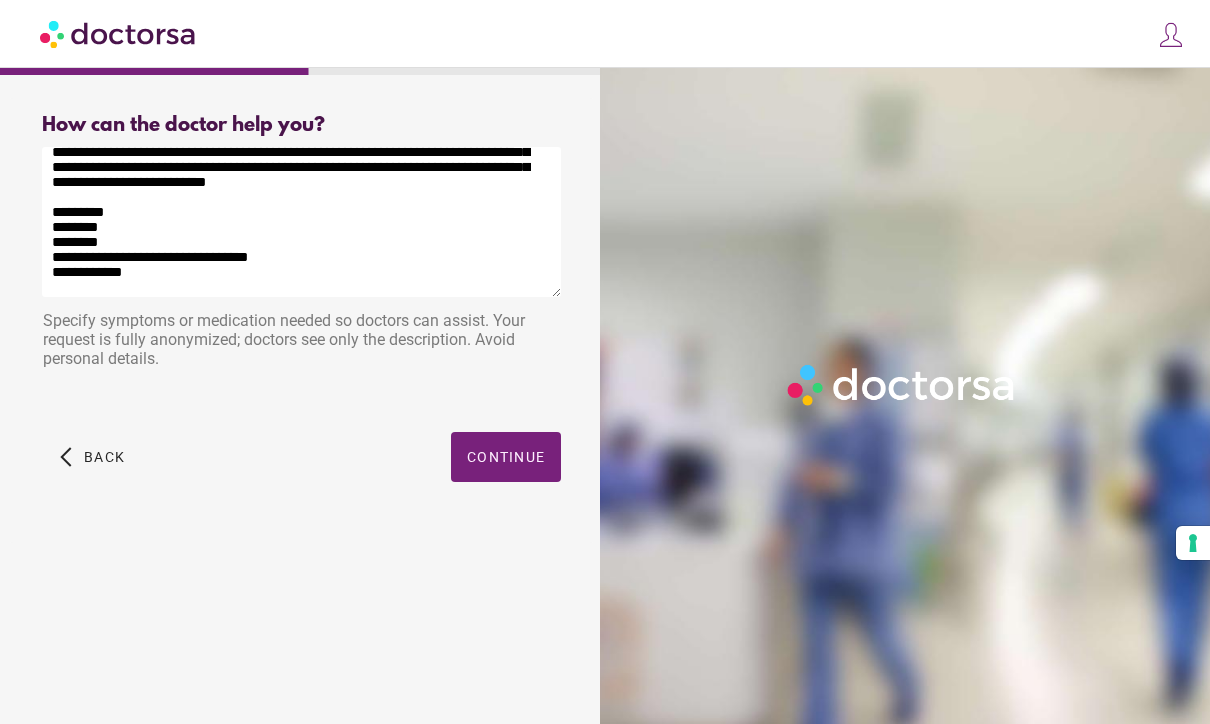 scroll, scrollTop: 47, scrollLeft: 0, axis: vertical 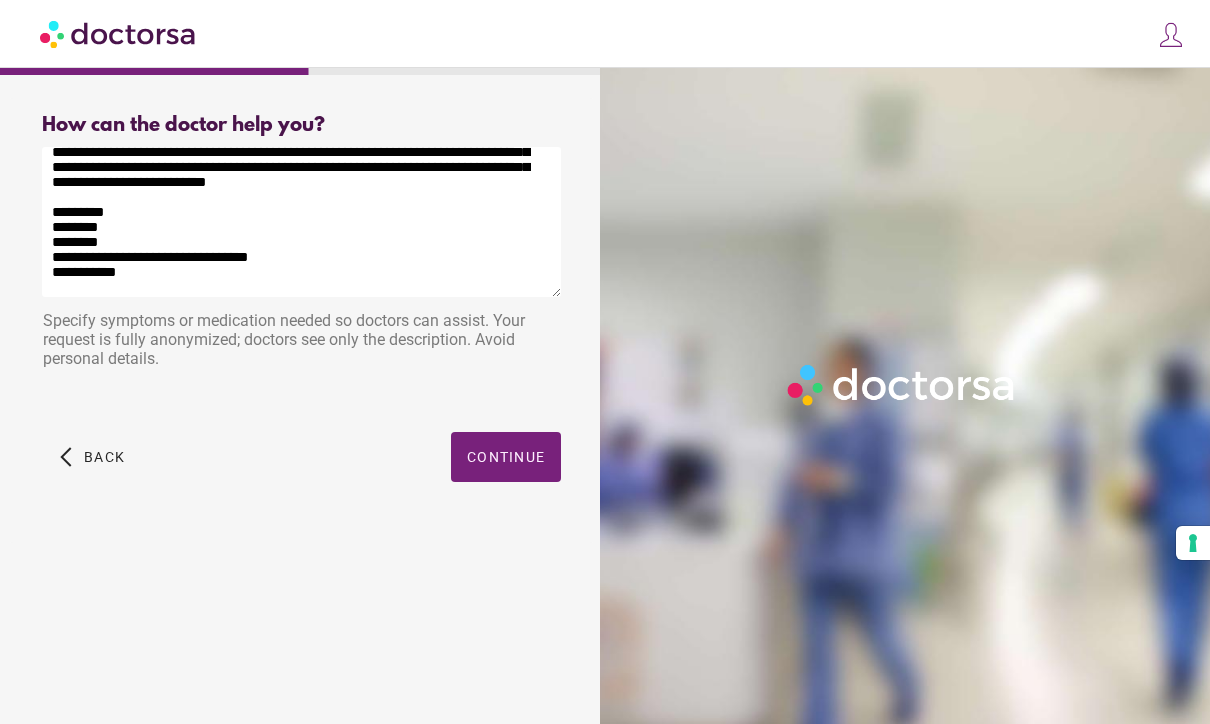 type on "**********" 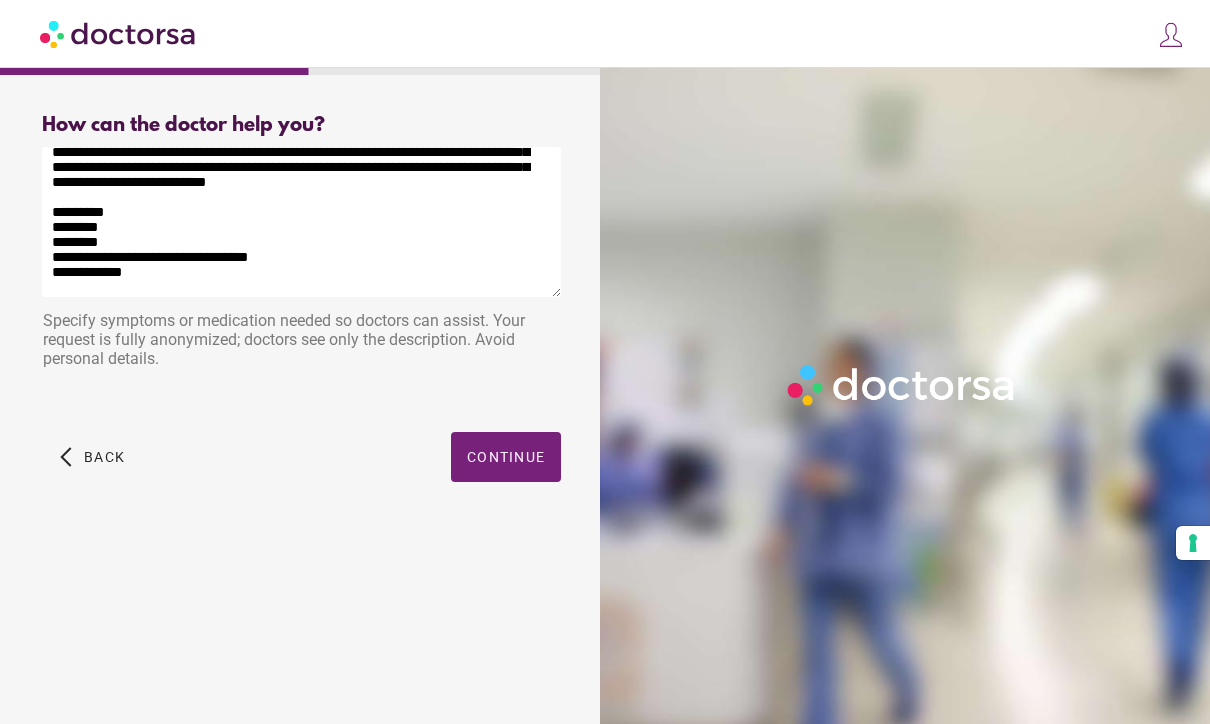click on "Continue" at bounding box center (506, 457) 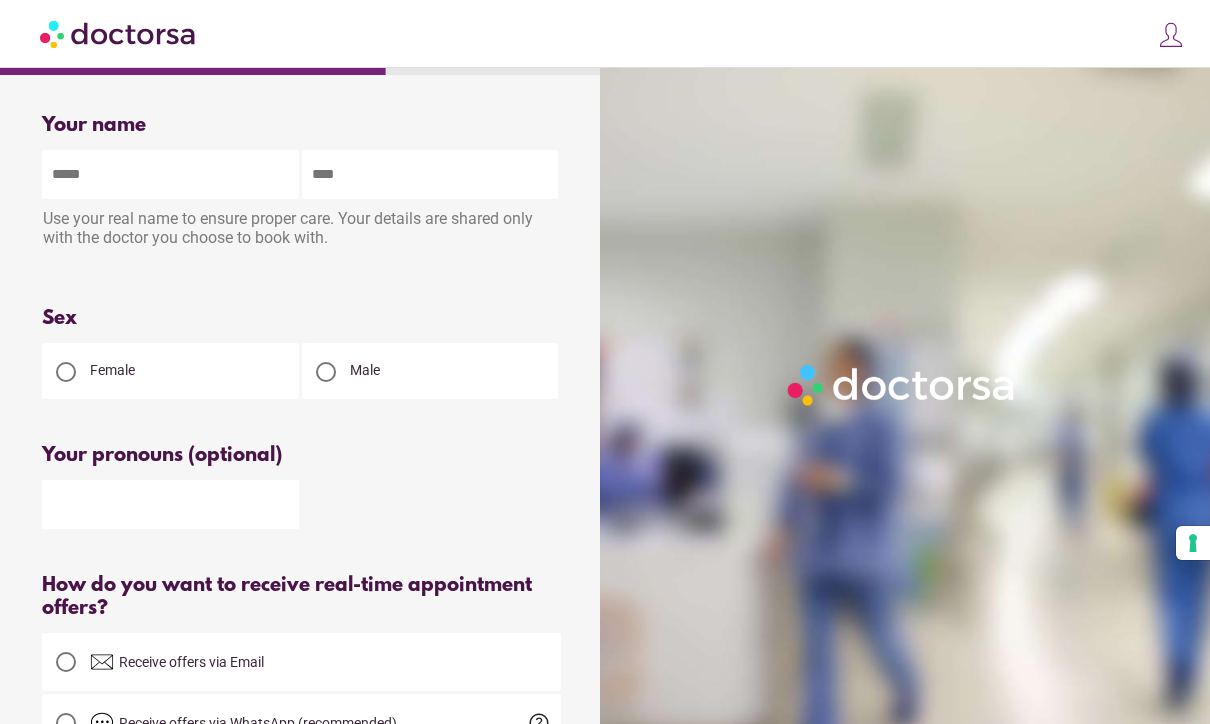 click at bounding box center (326, 372) 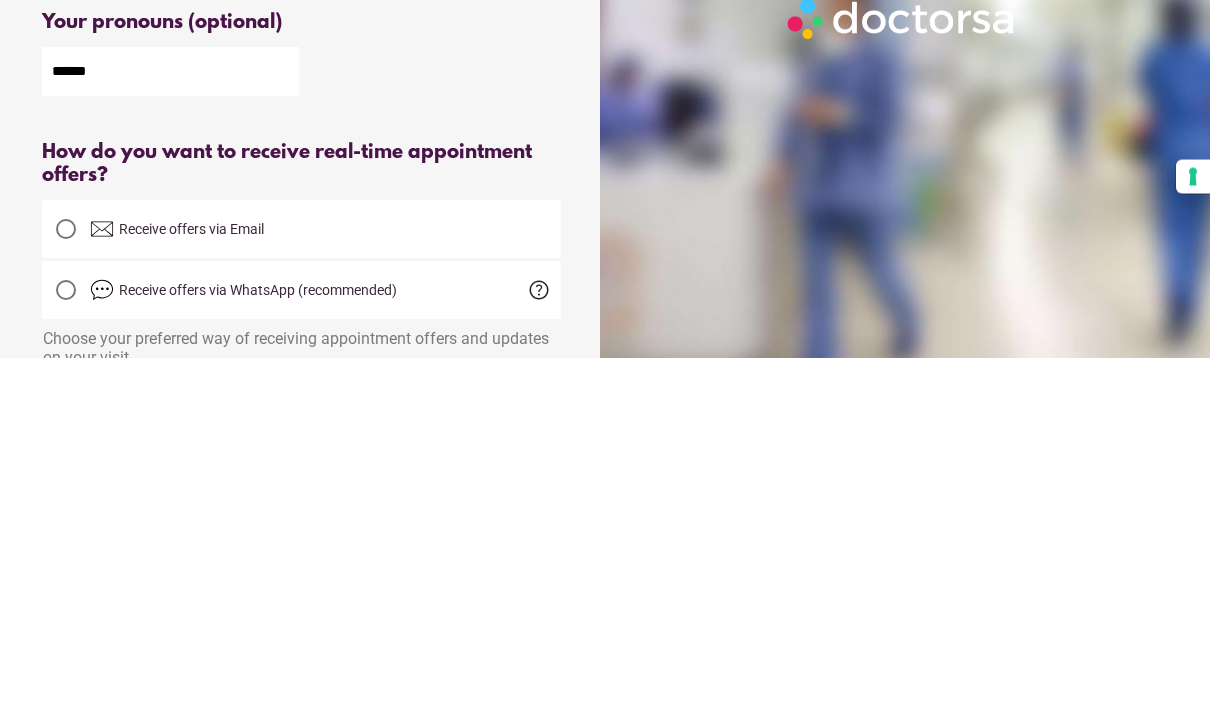 type on "******" 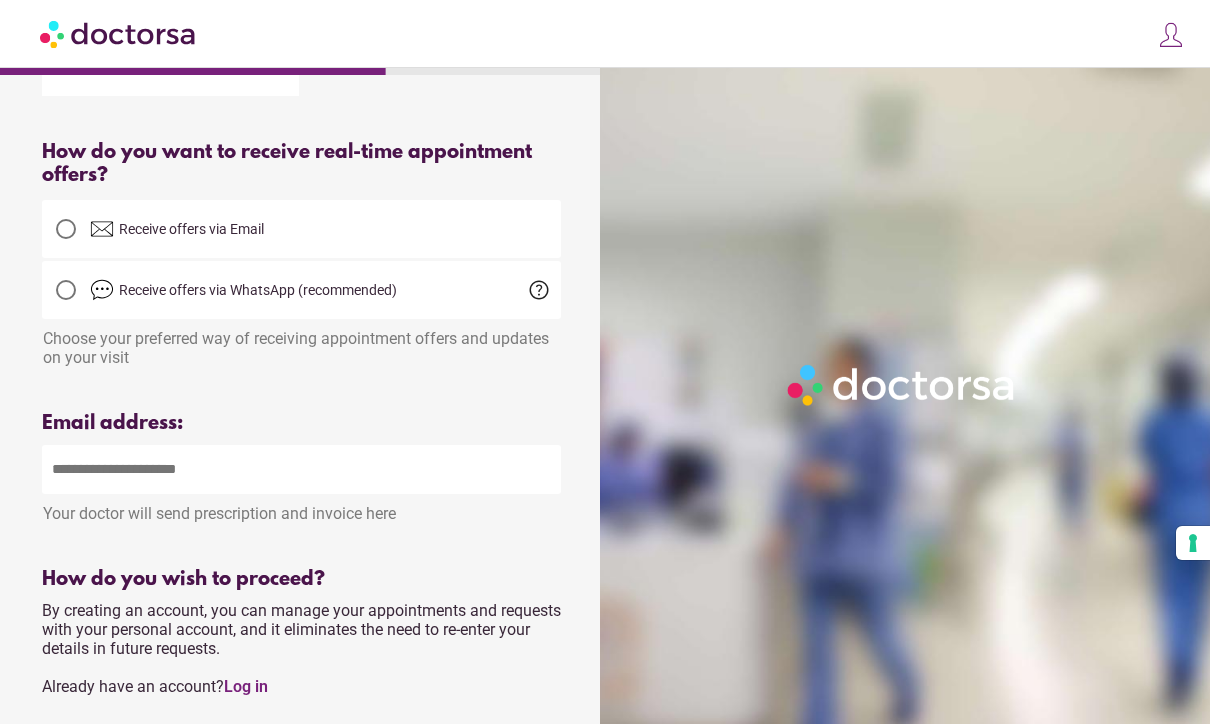 click at bounding box center [301, 469] 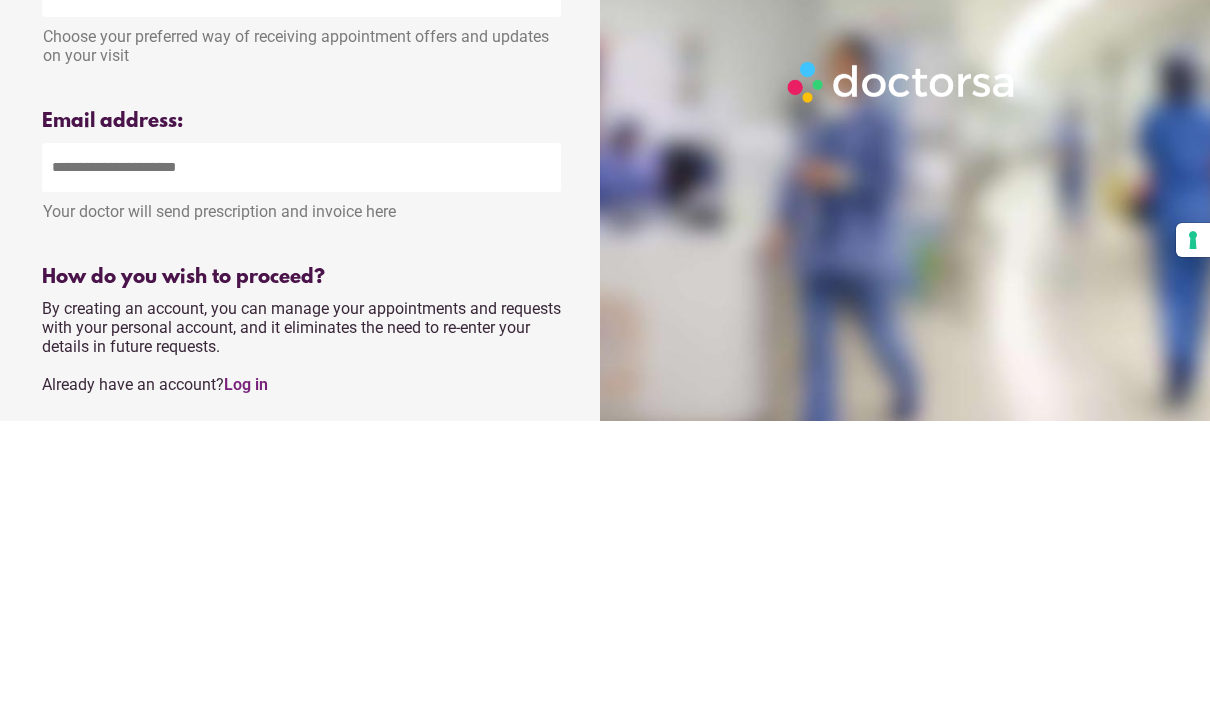 type on "**********" 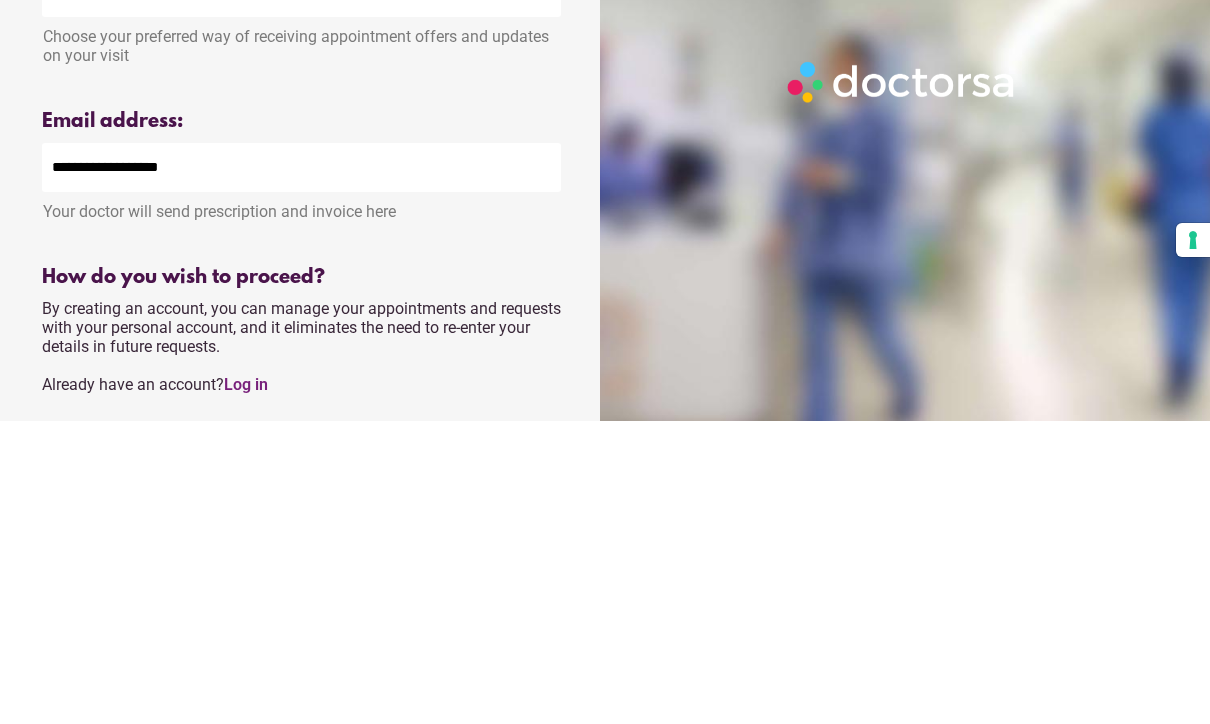 scroll, scrollTop: 736, scrollLeft: 0, axis: vertical 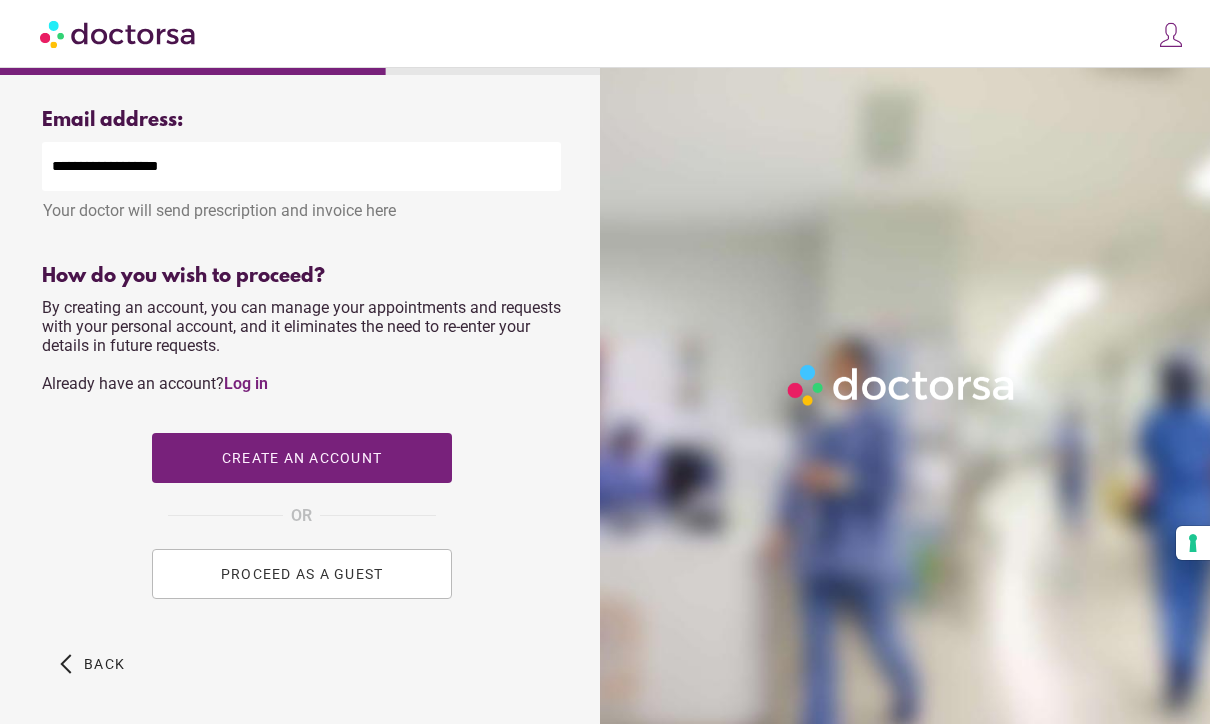 click at bounding box center (302, 458) 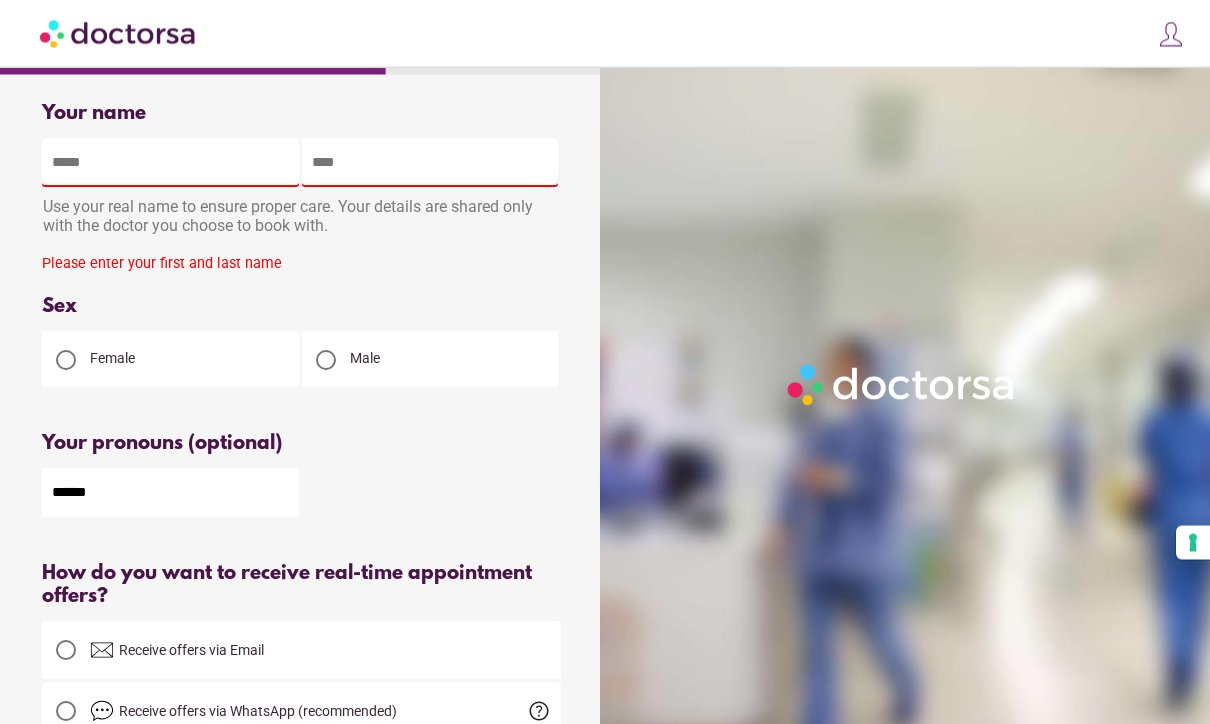 scroll, scrollTop: 0, scrollLeft: 0, axis: both 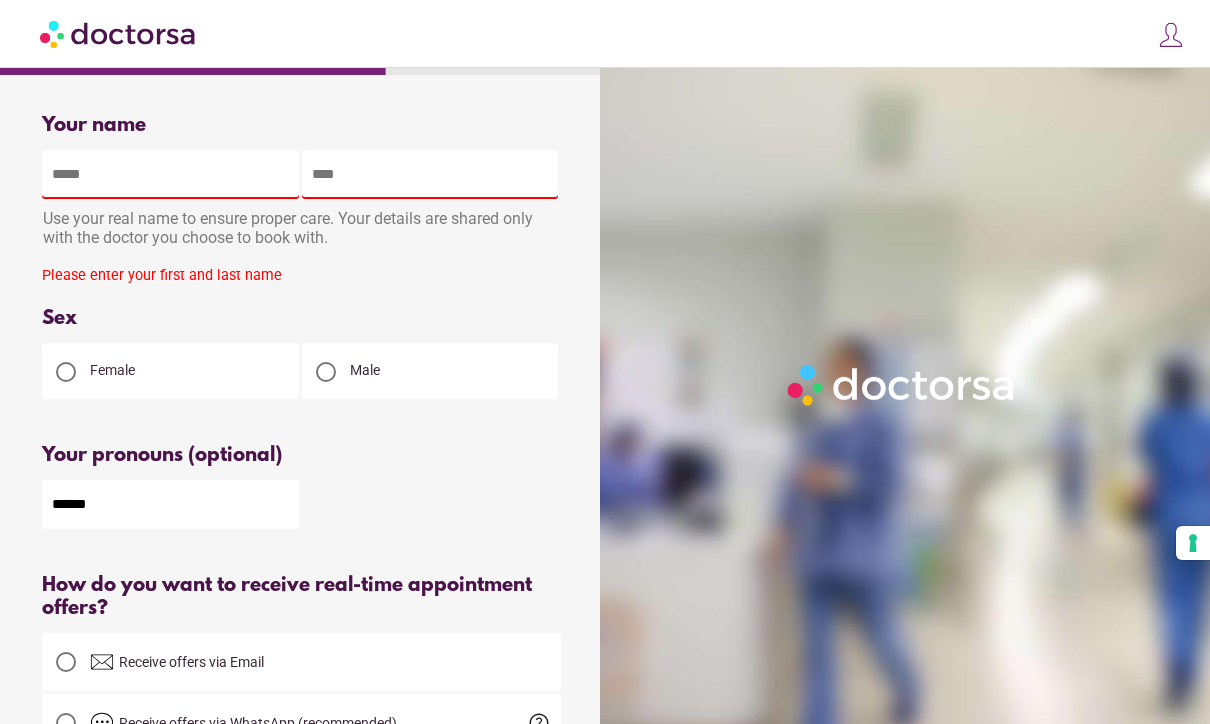 click at bounding box center [170, 174] 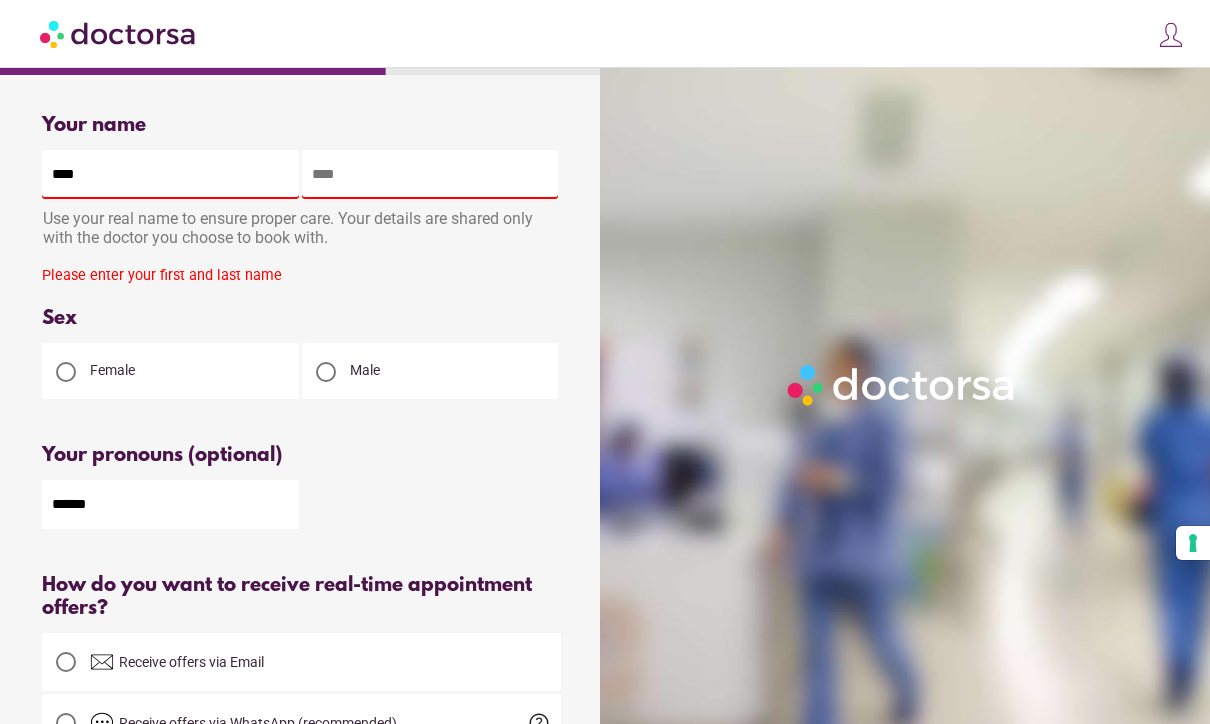 click at bounding box center (430, 174) 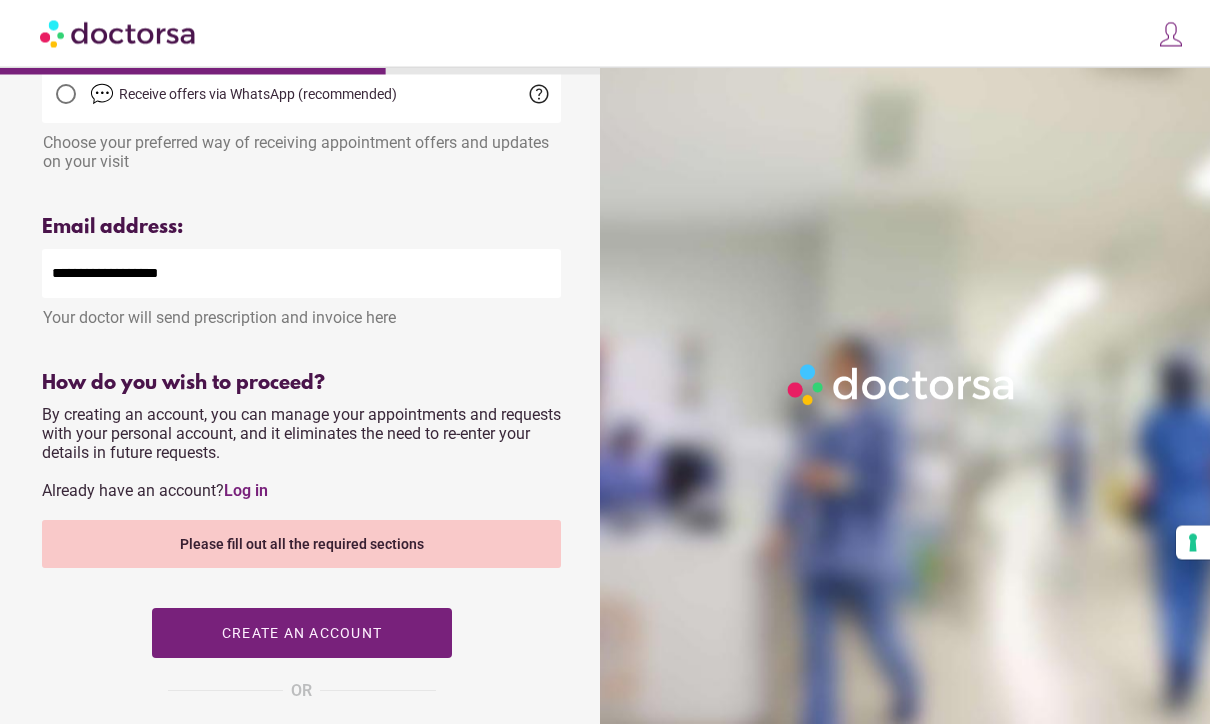 scroll, scrollTop: 629, scrollLeft: 0, axis: vertical 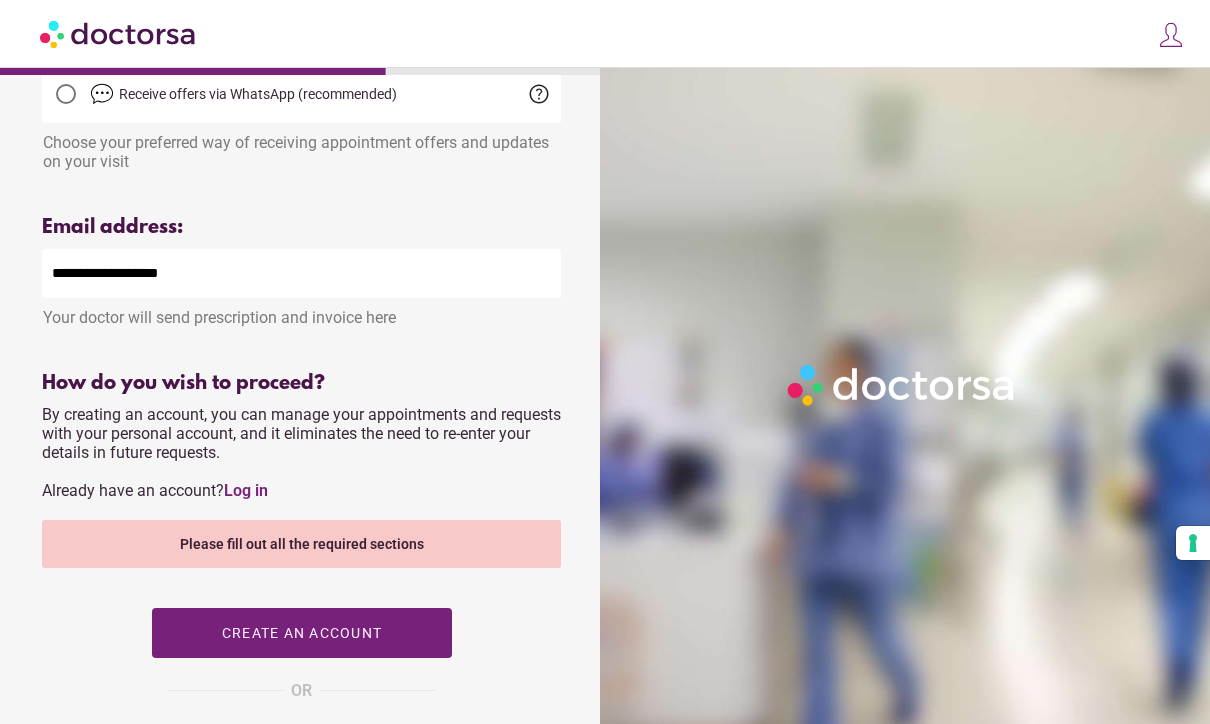 click on "Create an account" at bounding box center (301, 633) 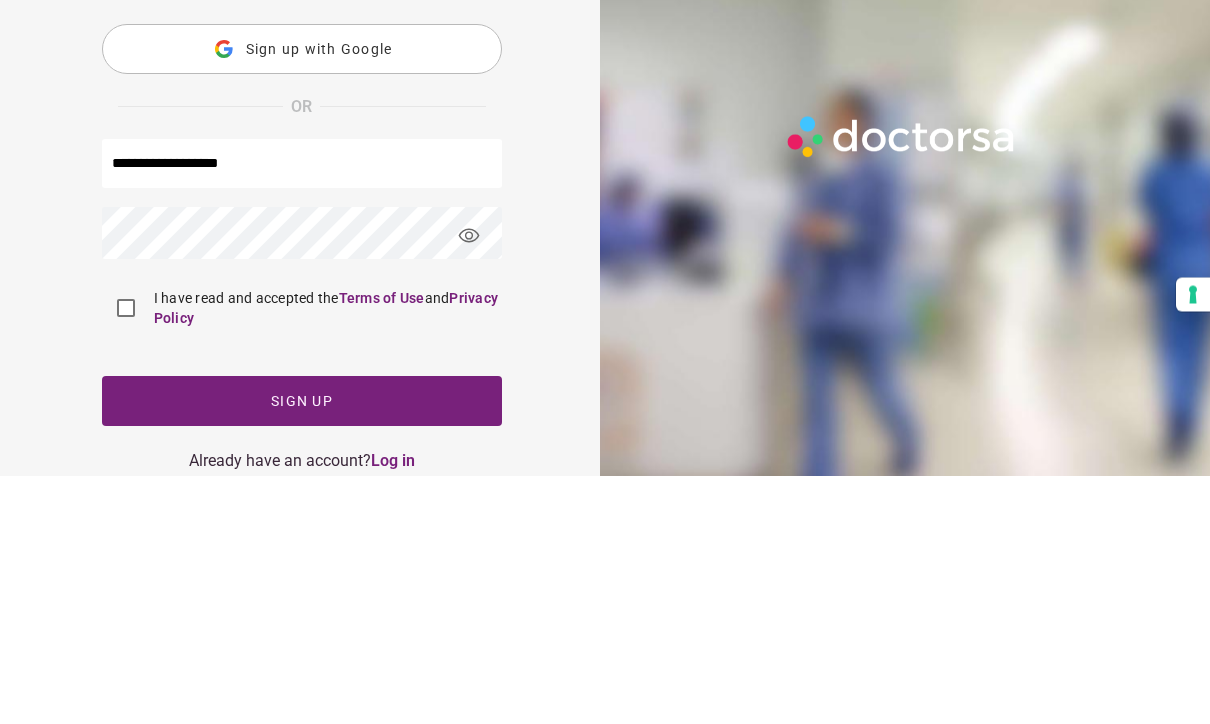 scroll, scrollTop: 105, scrollLeft: 0, axis: vertical 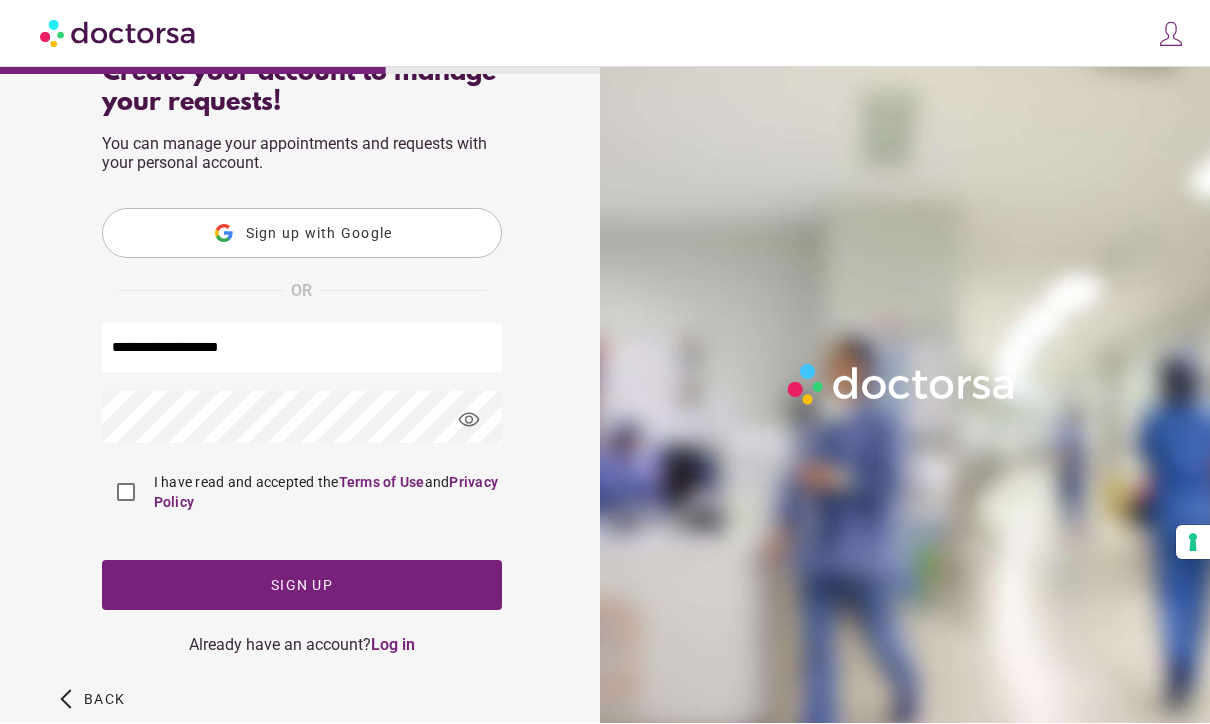 click at bounding box center [302, 586] 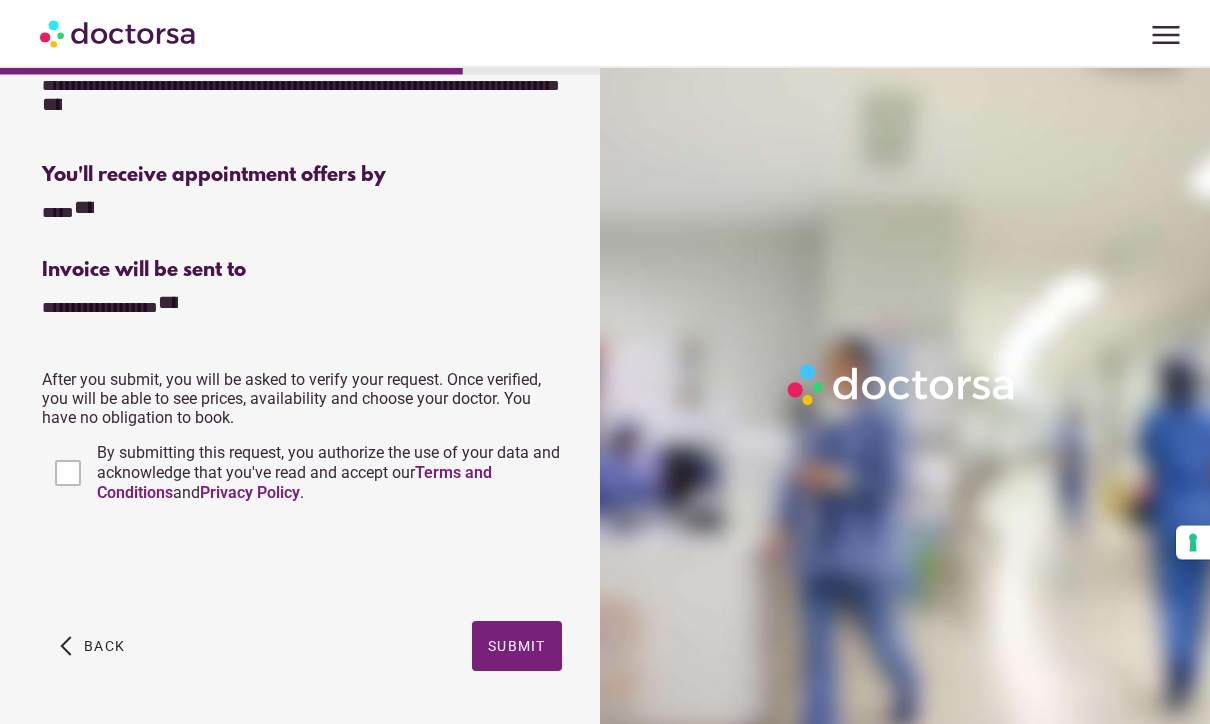 scroll, scrollTop: 468, scrollLeft: 0, axis: vertical 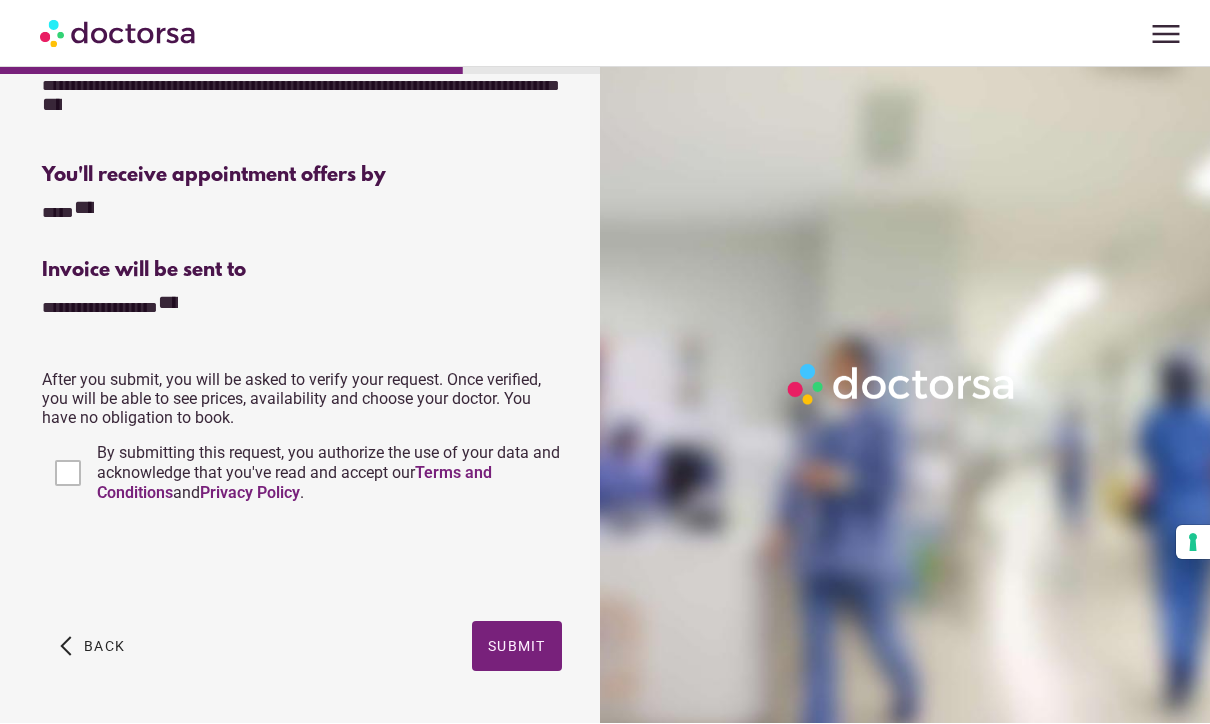 click on "Submit" at bounding box center [517, 647] 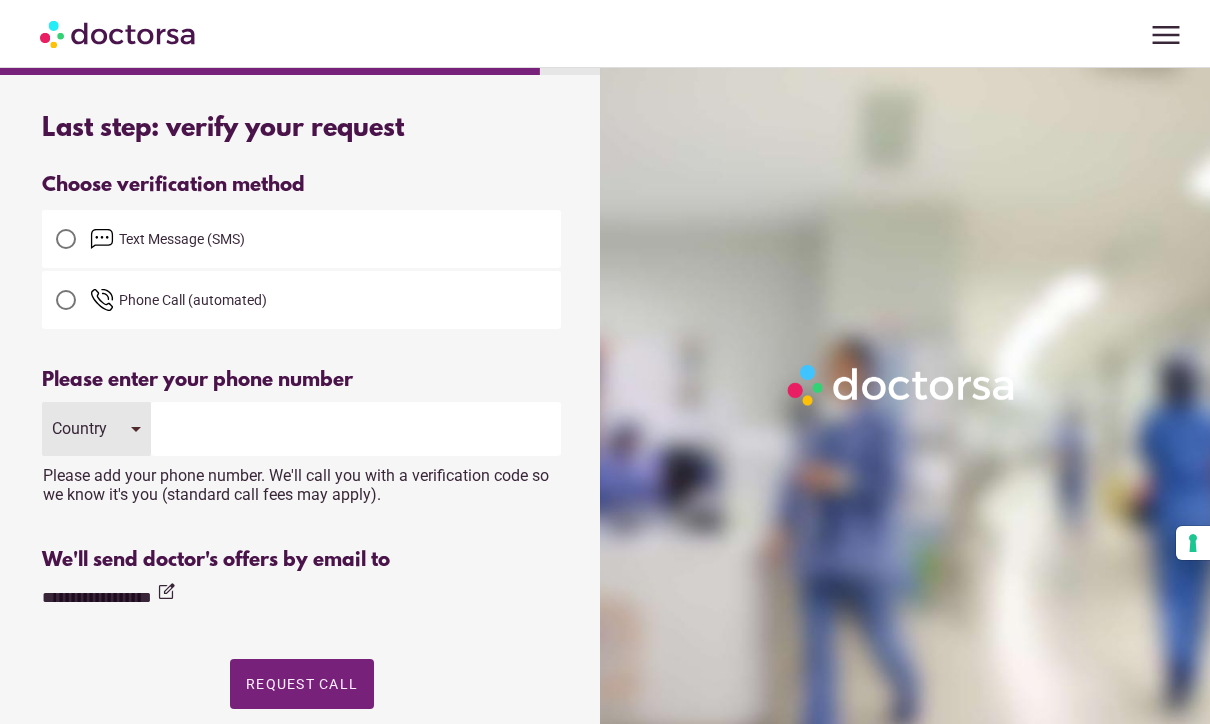 scroll, scrollTop: 0, scrollLeft: 0, axis: both 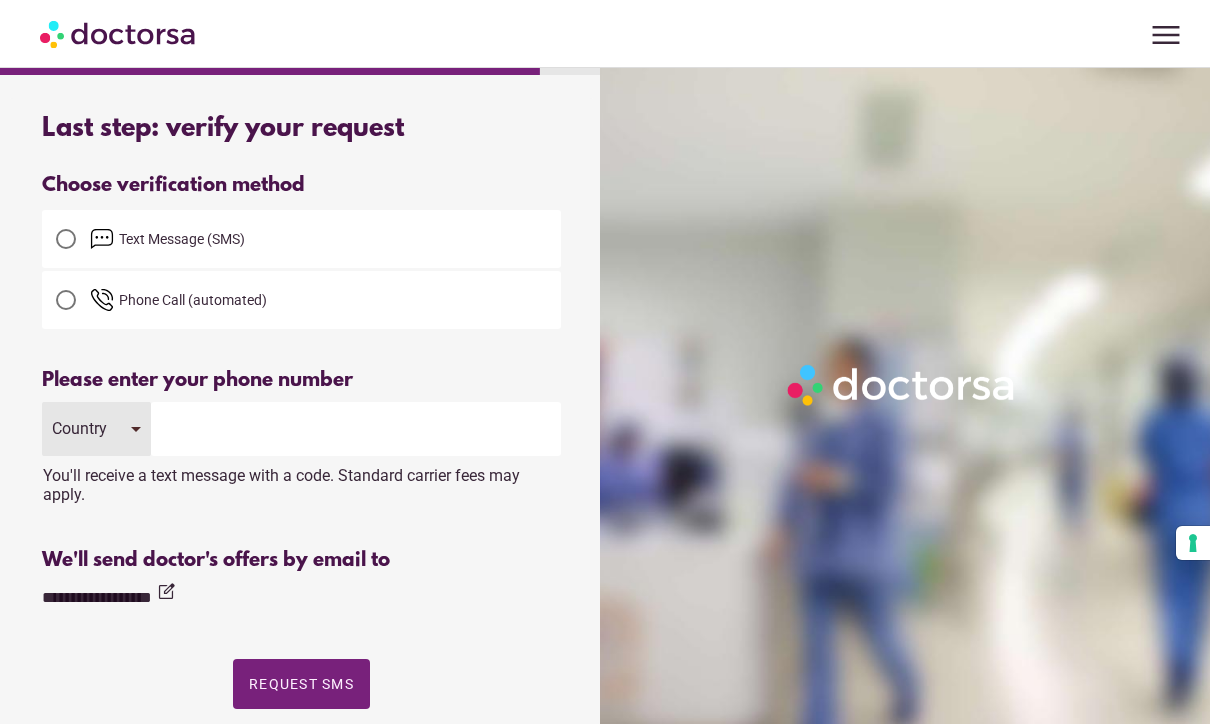 click on "Country" at bounding box center (96, 429) 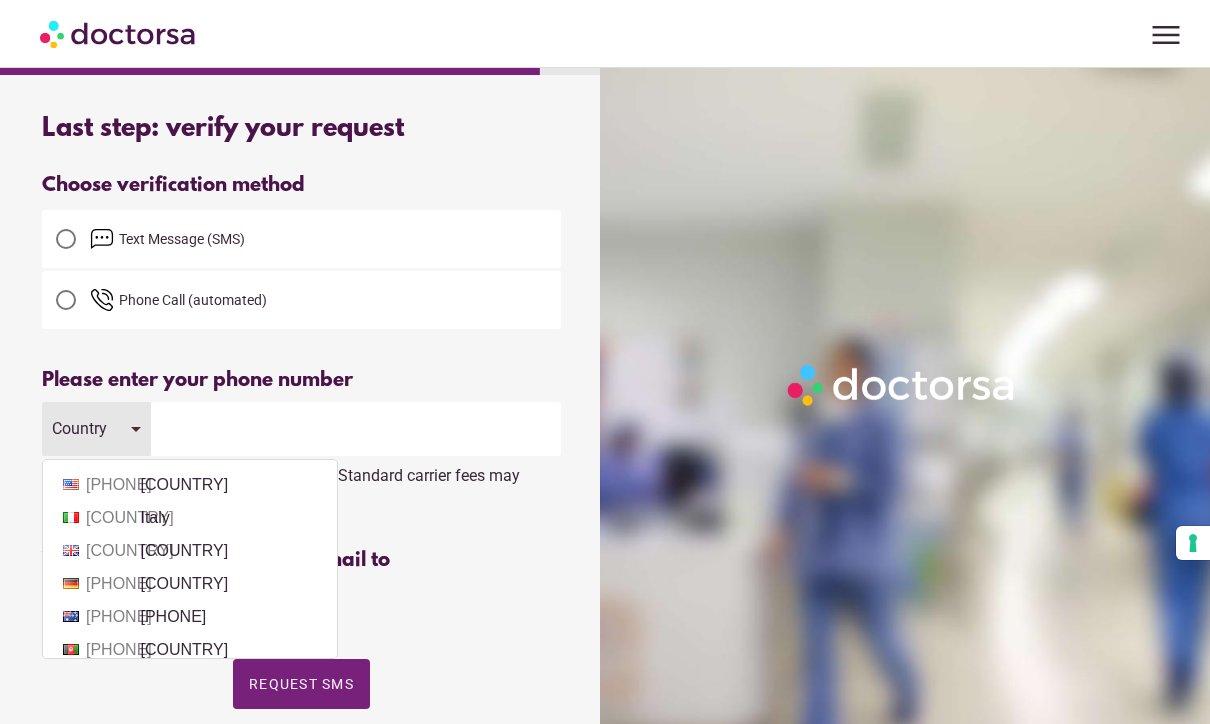 click on "[PHONE] [COUNTRY]" at bounding box center [190, 485] 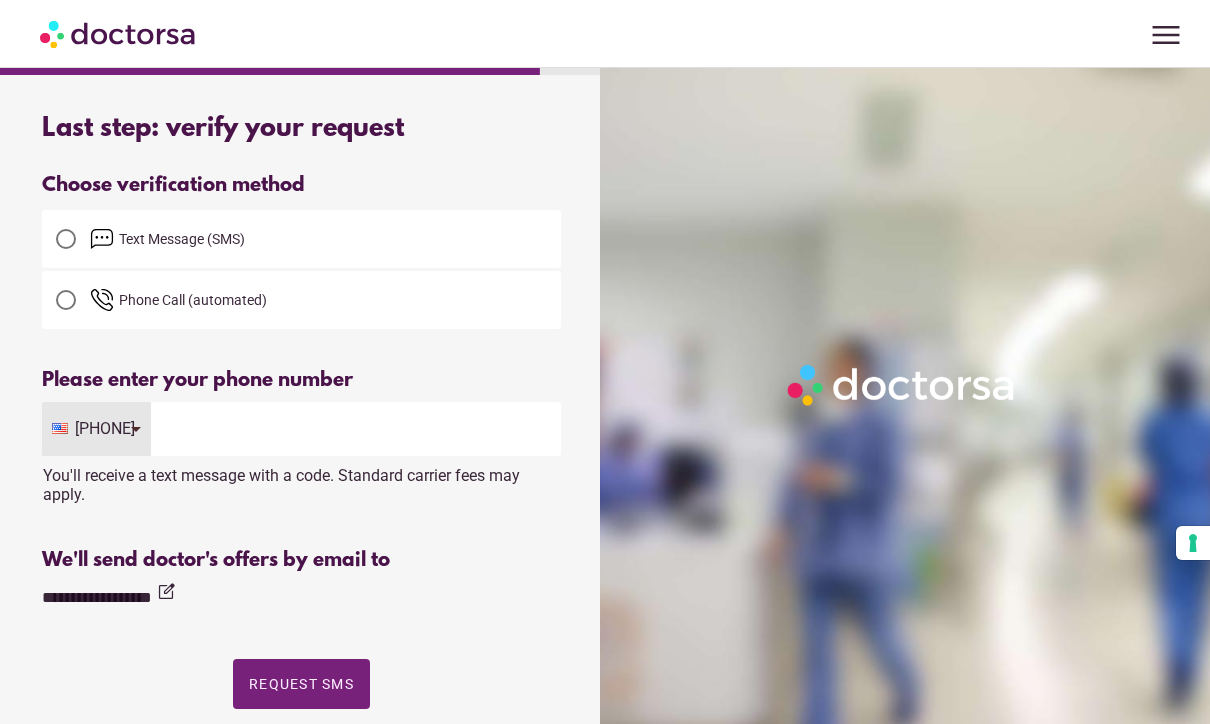 click at bounding box center (356, 429) 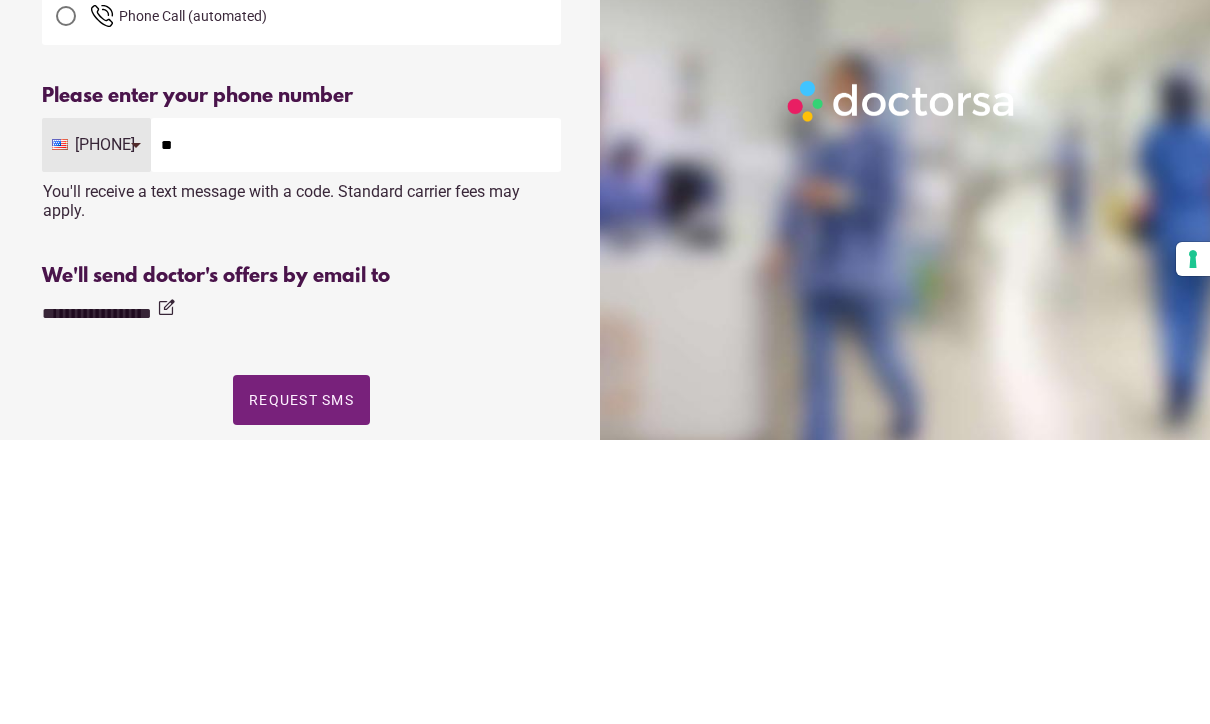 type on "*" 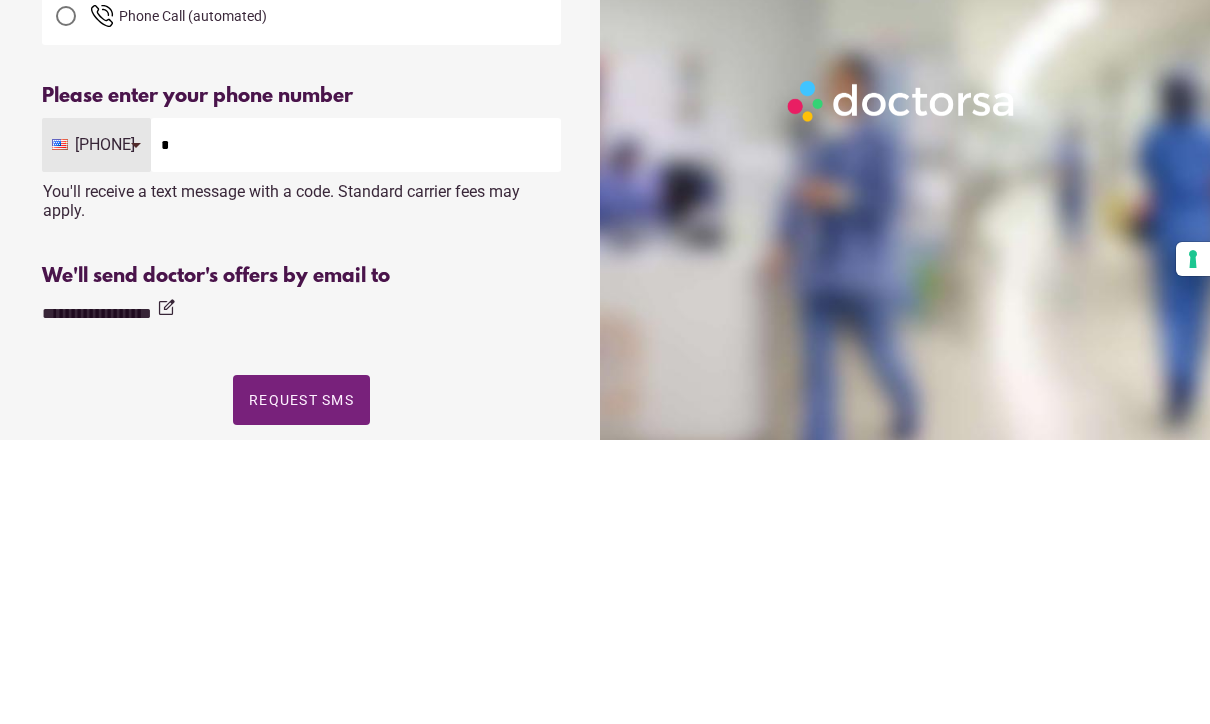 type on "**" 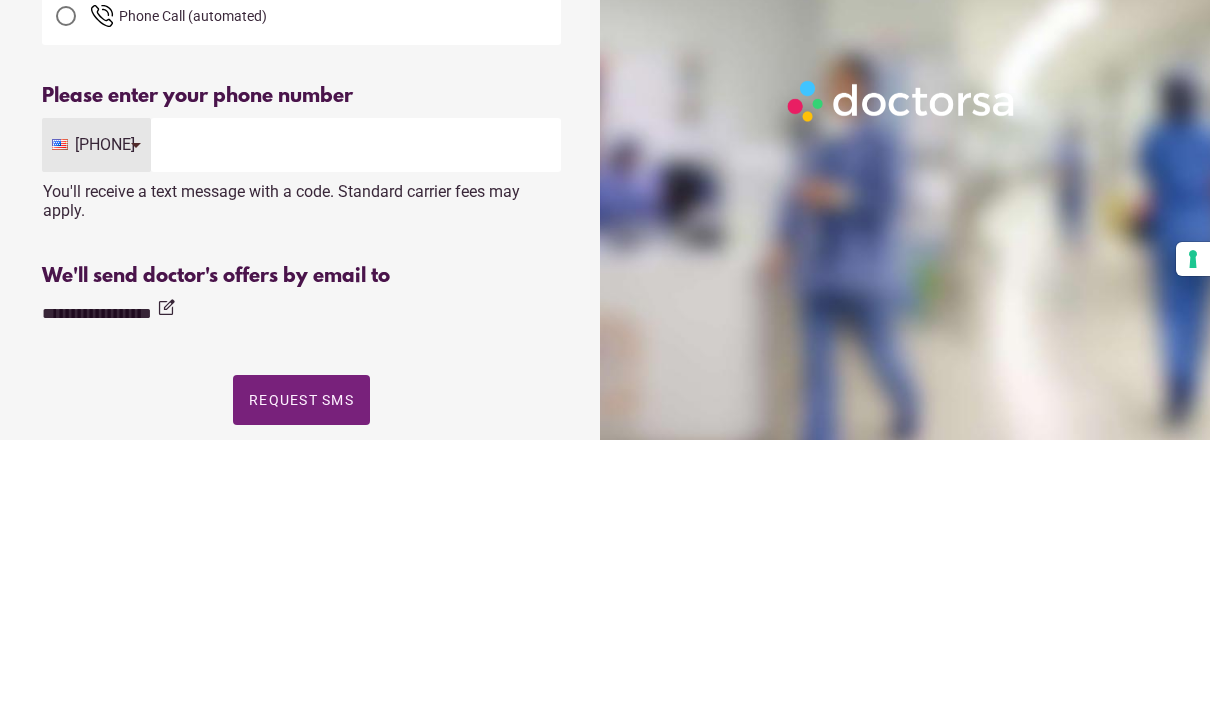 type on "**********" 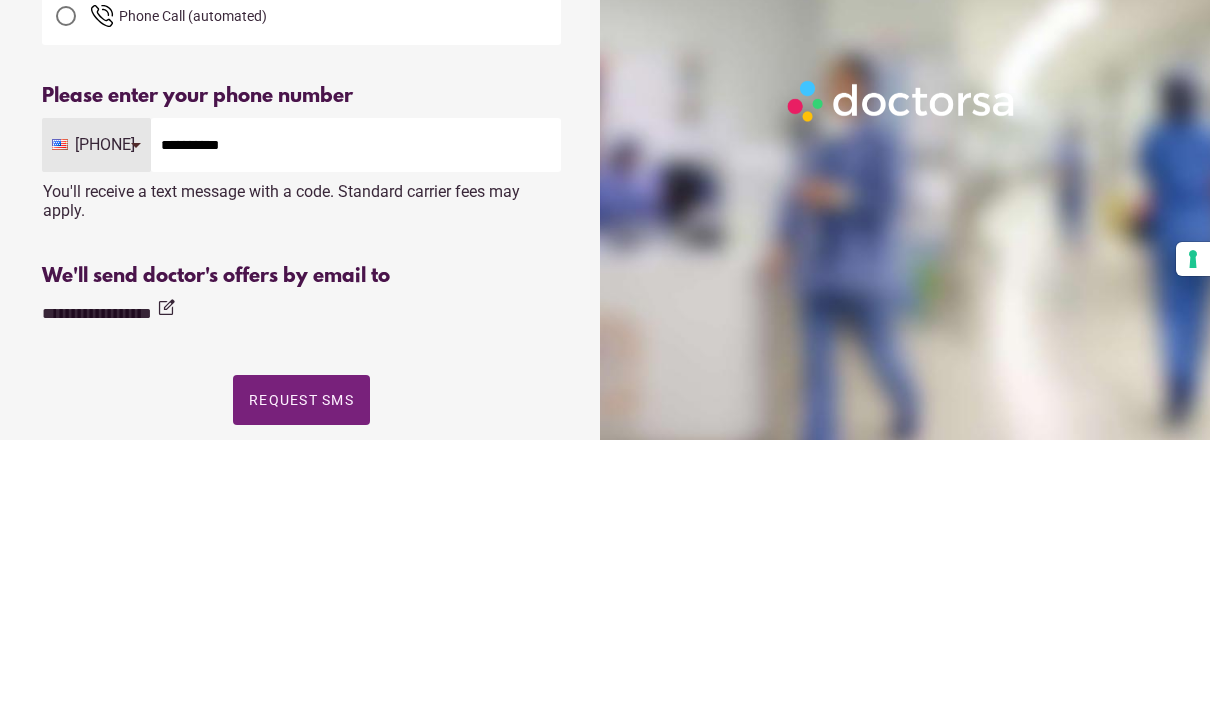 scroll, scrollTop: 247, scrollLeft: 0, axis: vertical 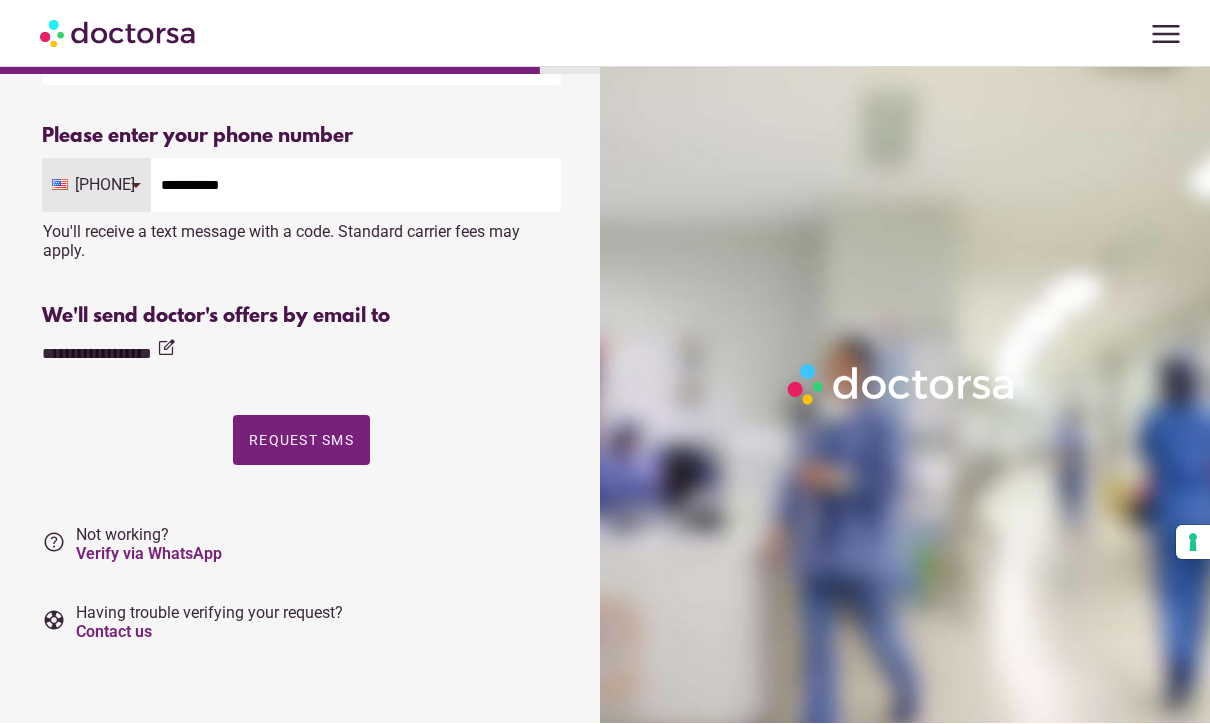 click on "Request SMS" at bounding box center [301, 441] 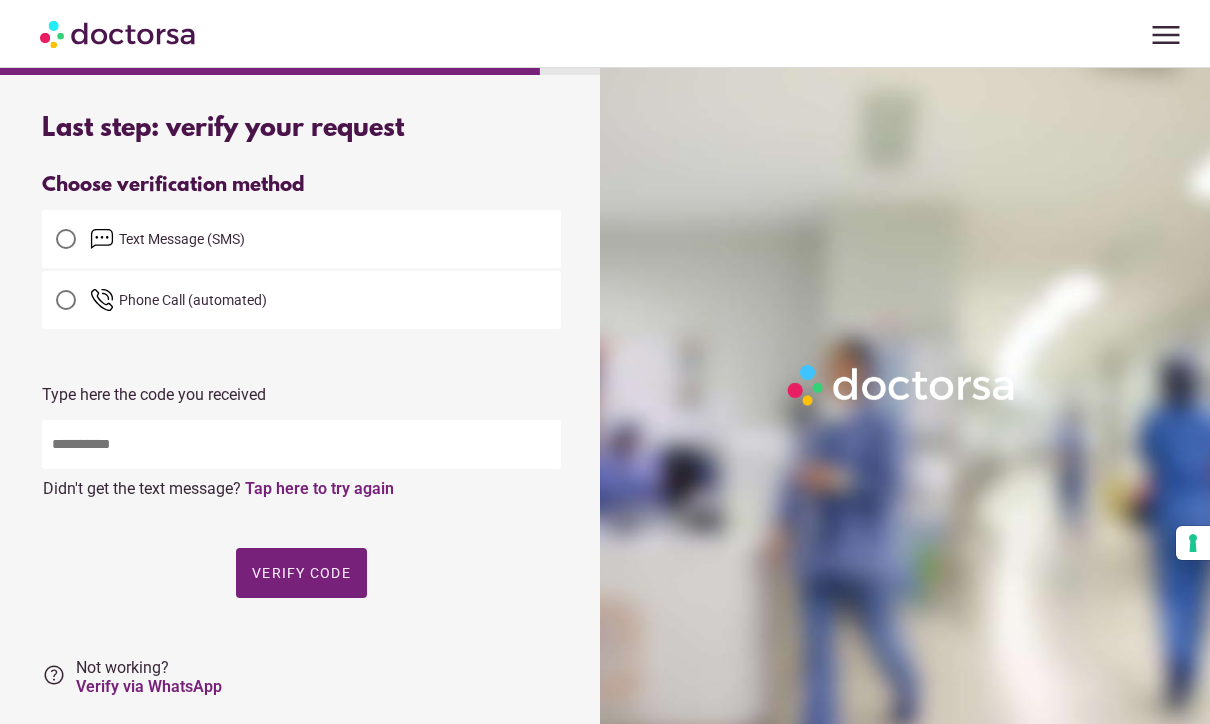 click on "Tap here to try again" at bounding box center (319, 488) 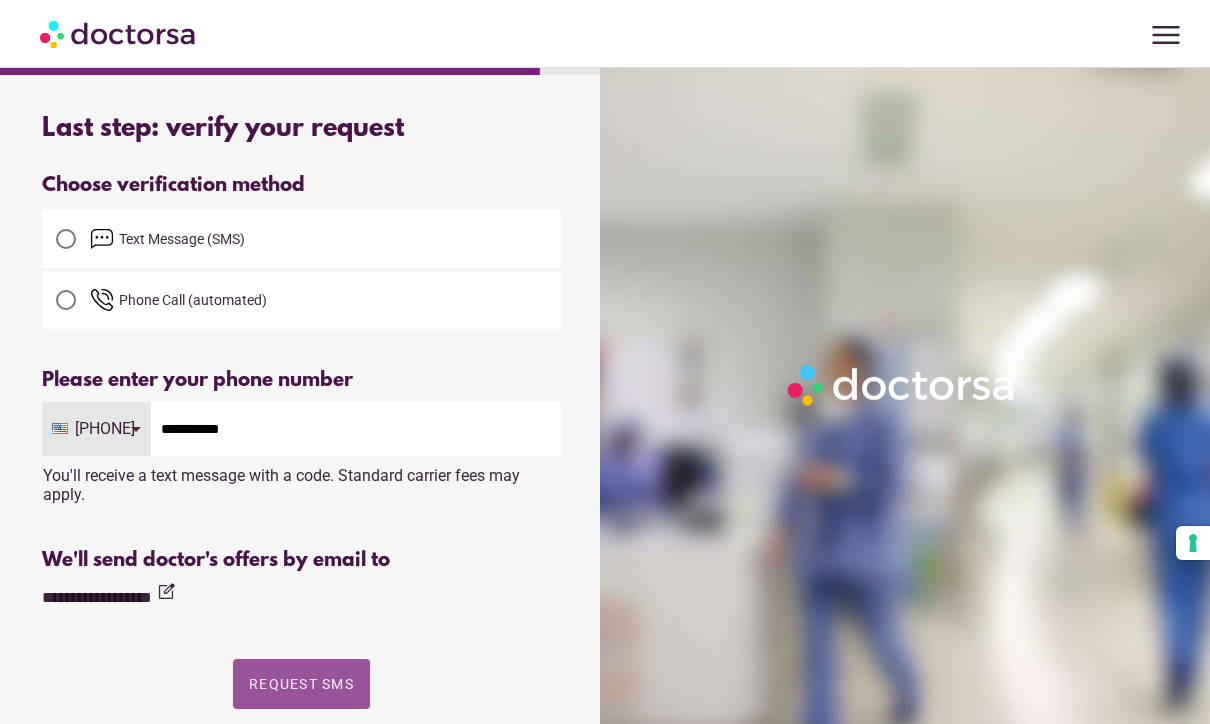 click on "Request SMS" at bounding box center (301, 684) 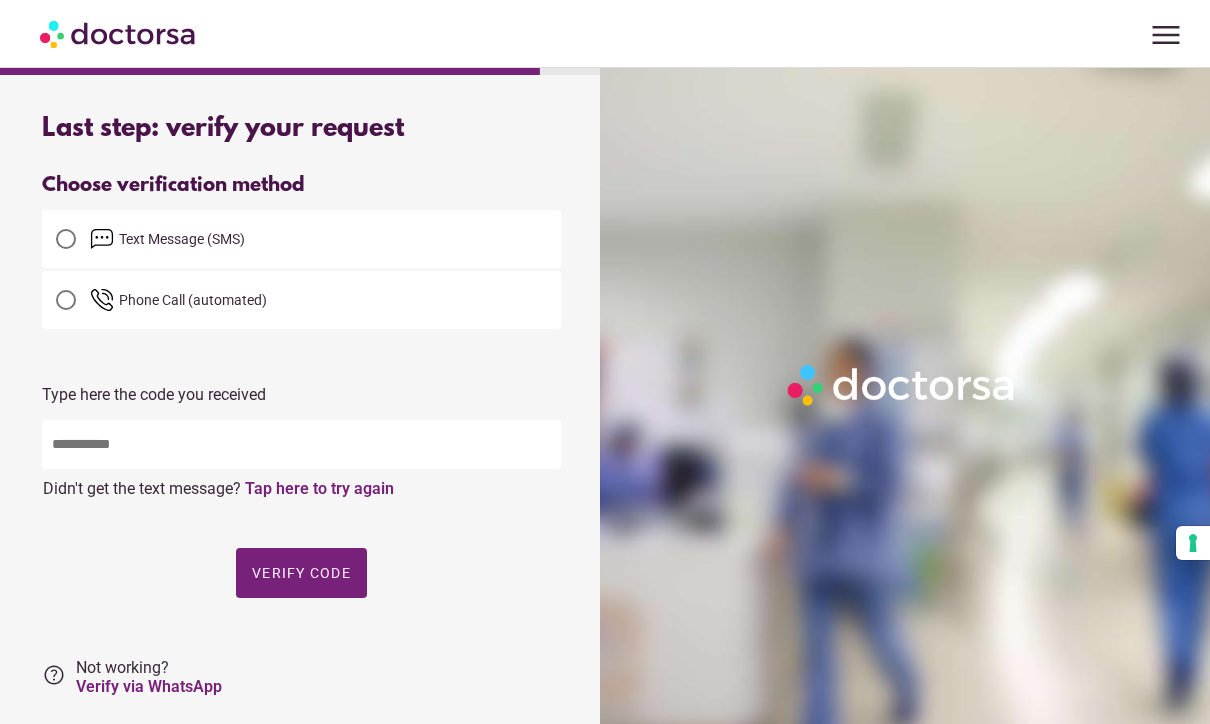 click at bounding box center (301, 444) 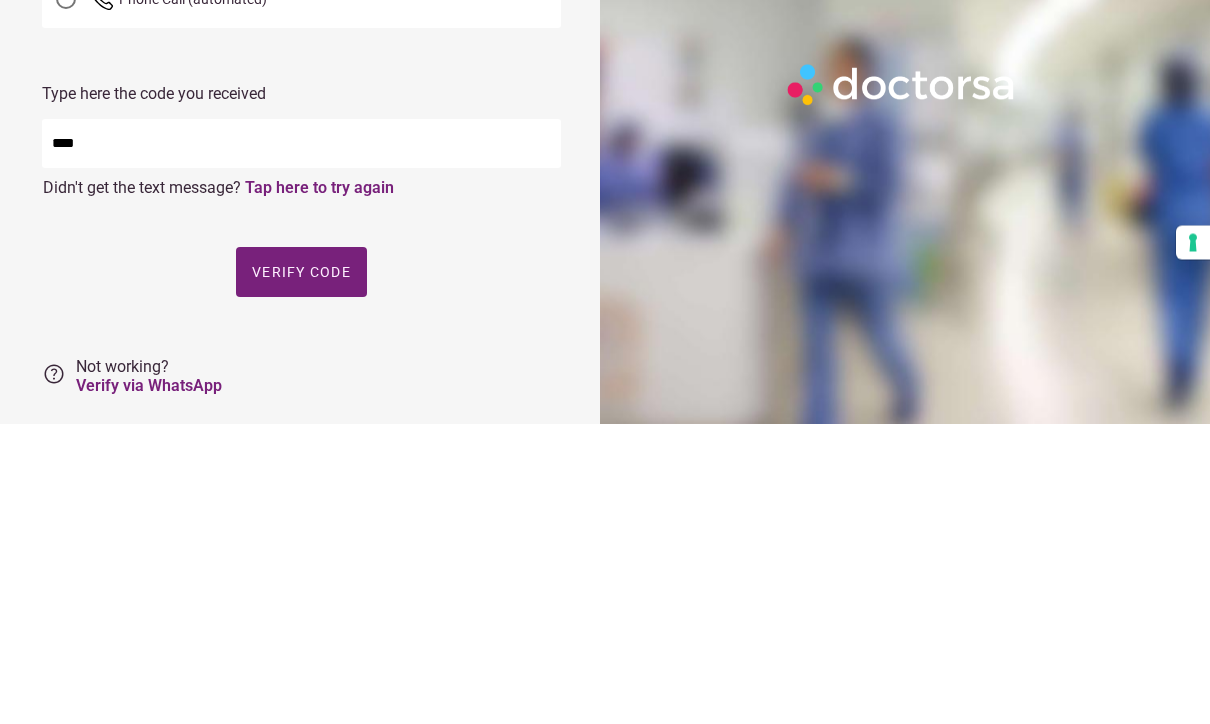 type on "*****" 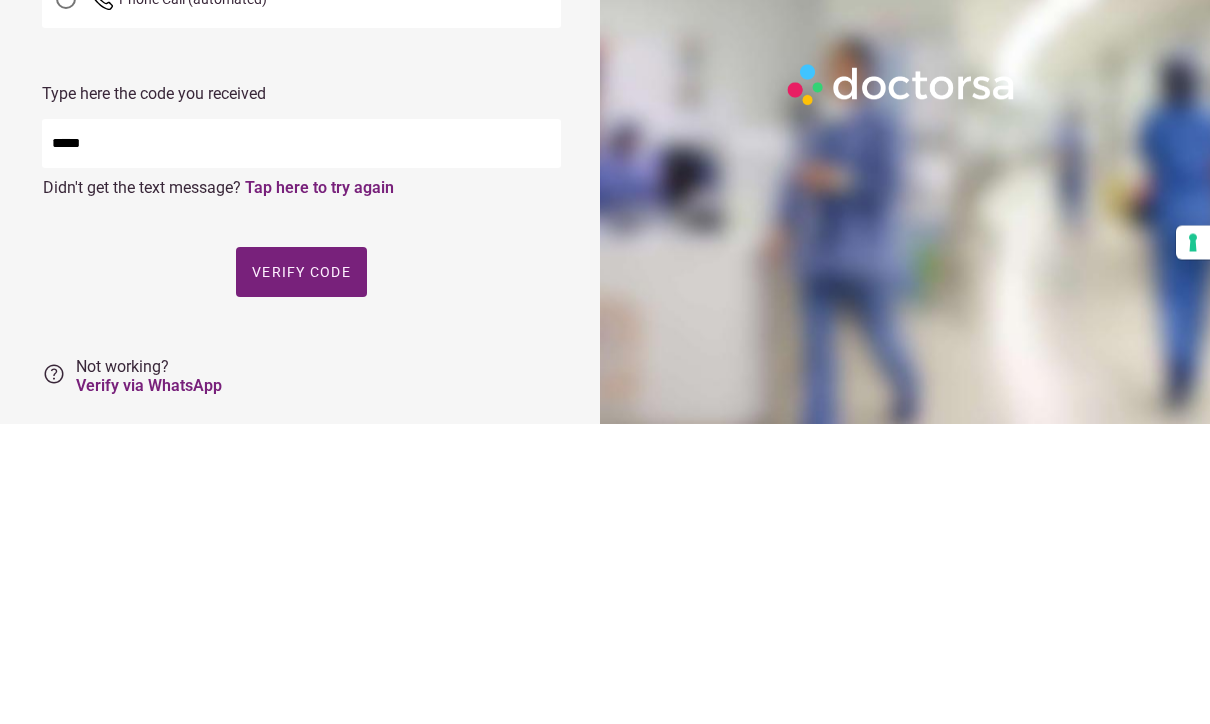 scroll, scrollTop: 137, scrollLeft: 0, axis: vertical 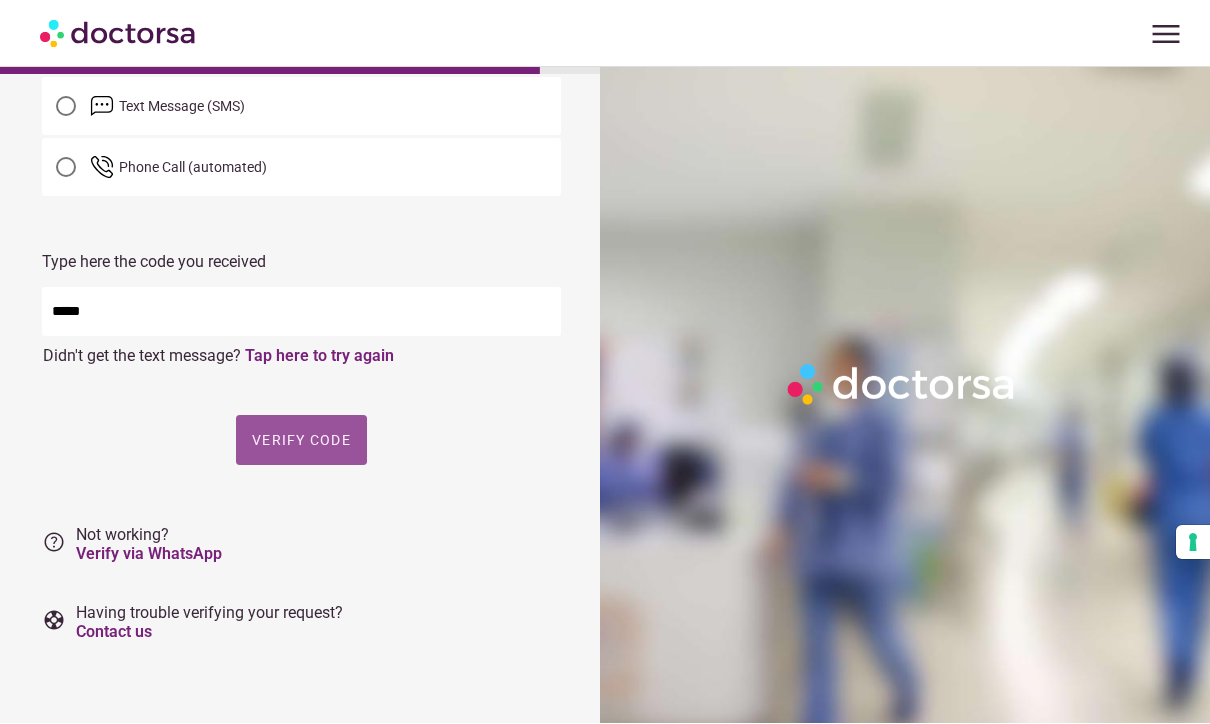 click on "Verify code" at bounding box center [301, 441] 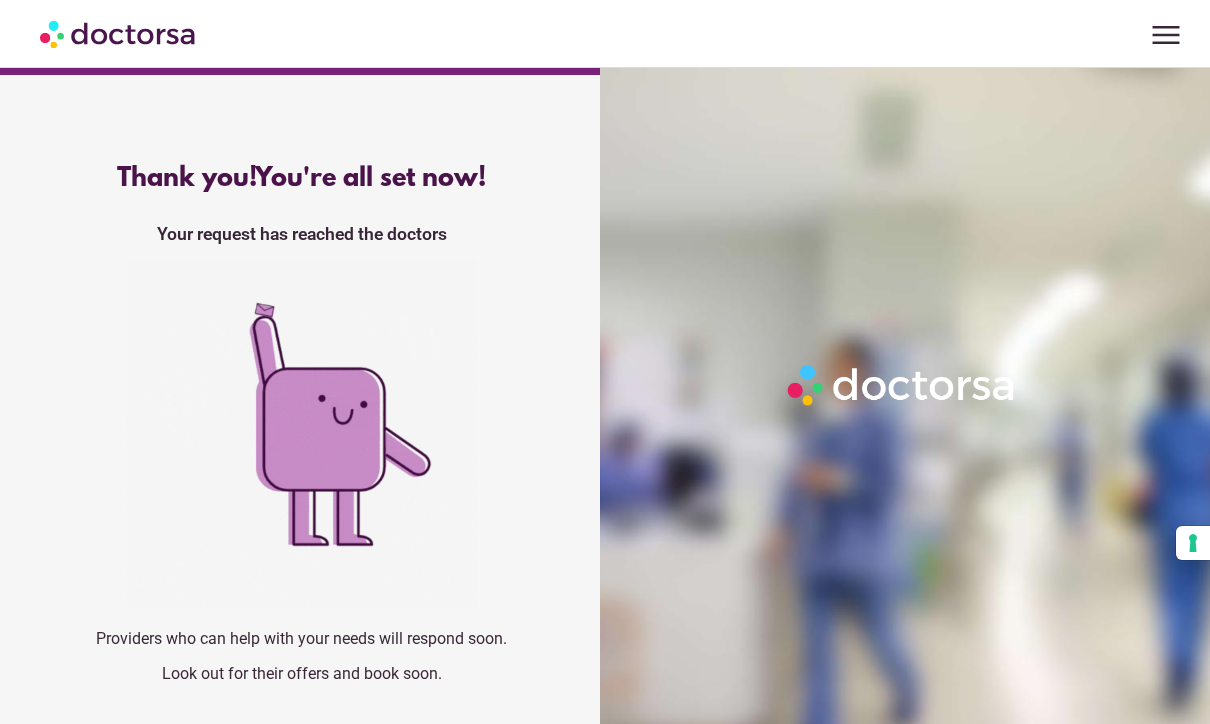 scroll, scrollTop: 0, scrollLeft: 0, axis: both 